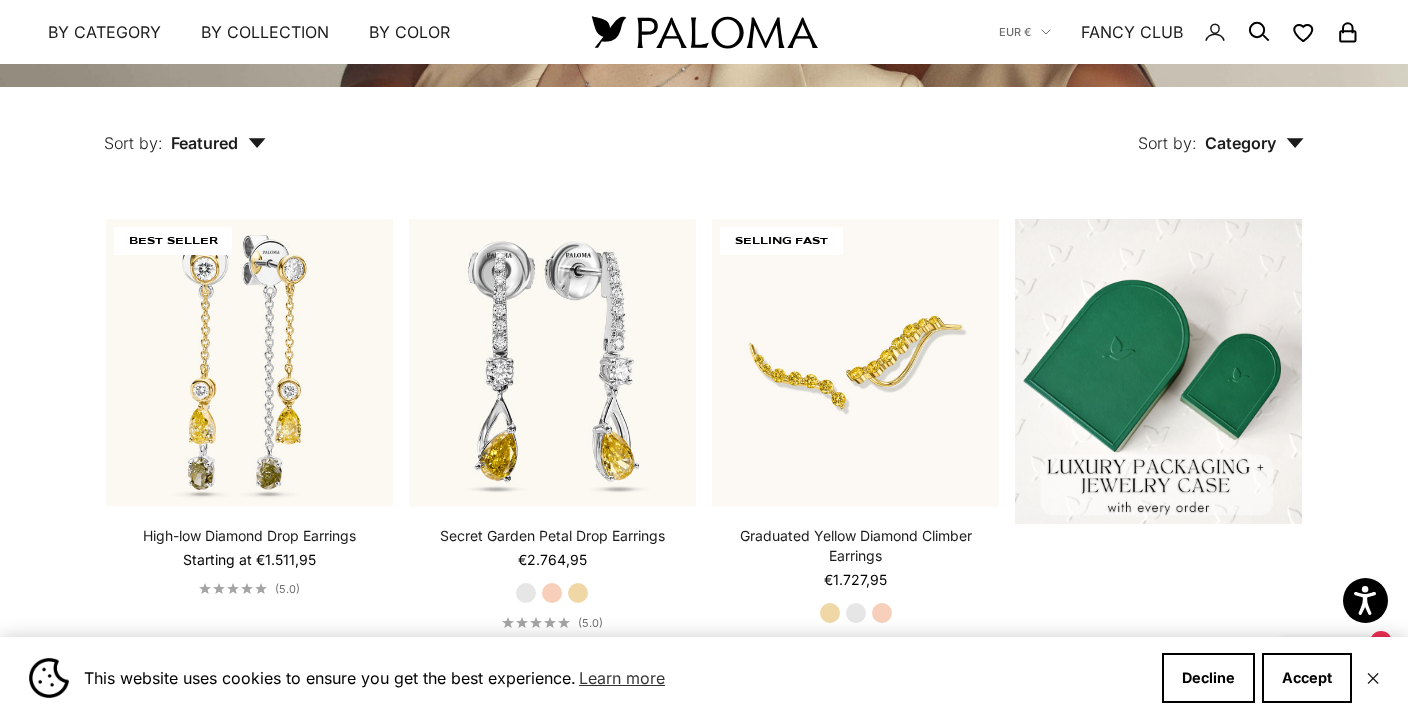scroll, scrollTop: 445, scrollLeft: 0, axis: vertical 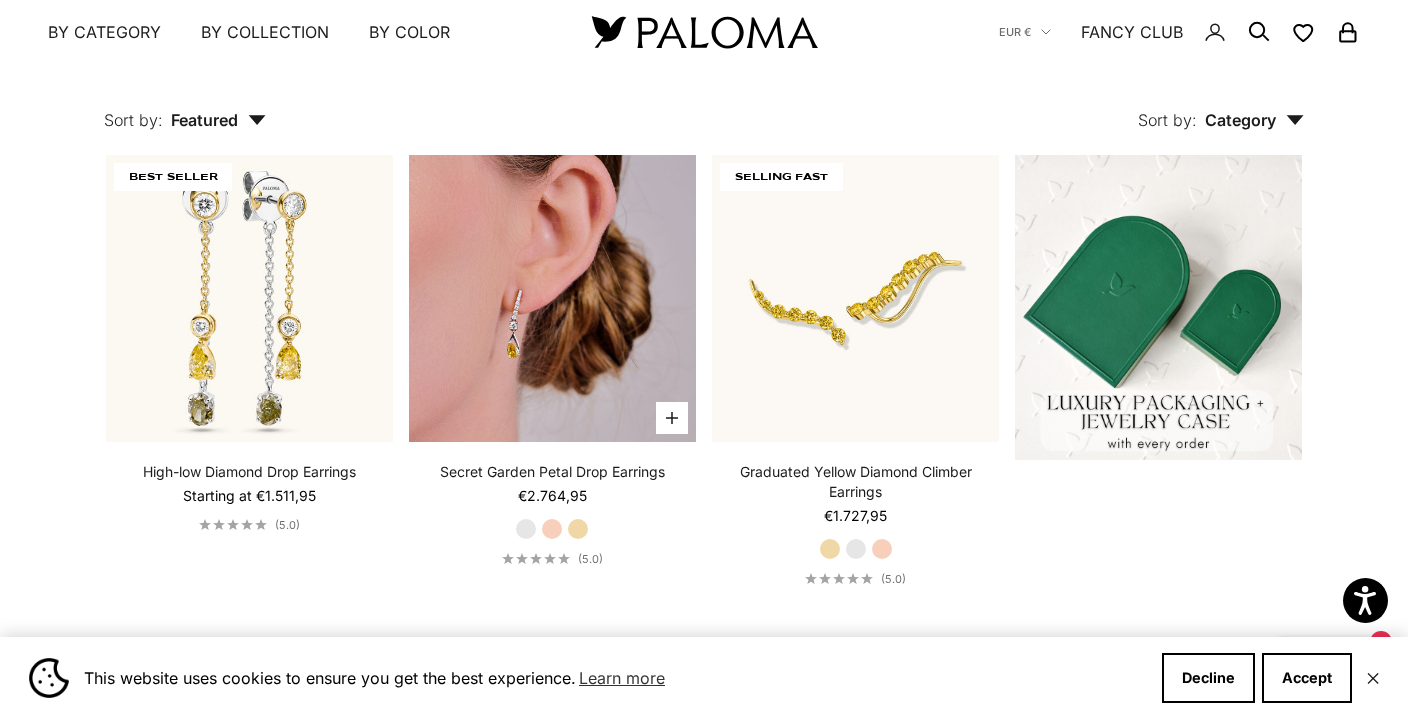 click at bounding box center [552, 298] 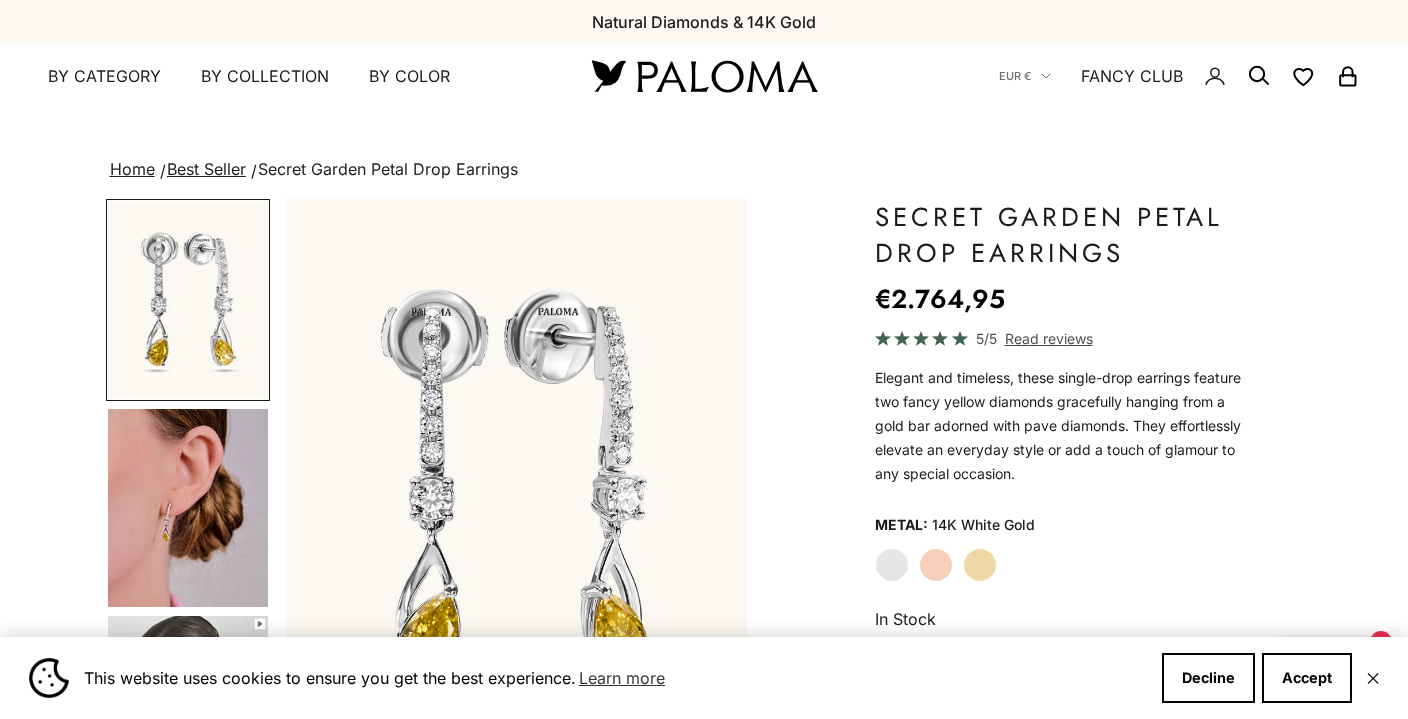 scroll, scrollTop: 0, scrollLeft: 0, axis: both 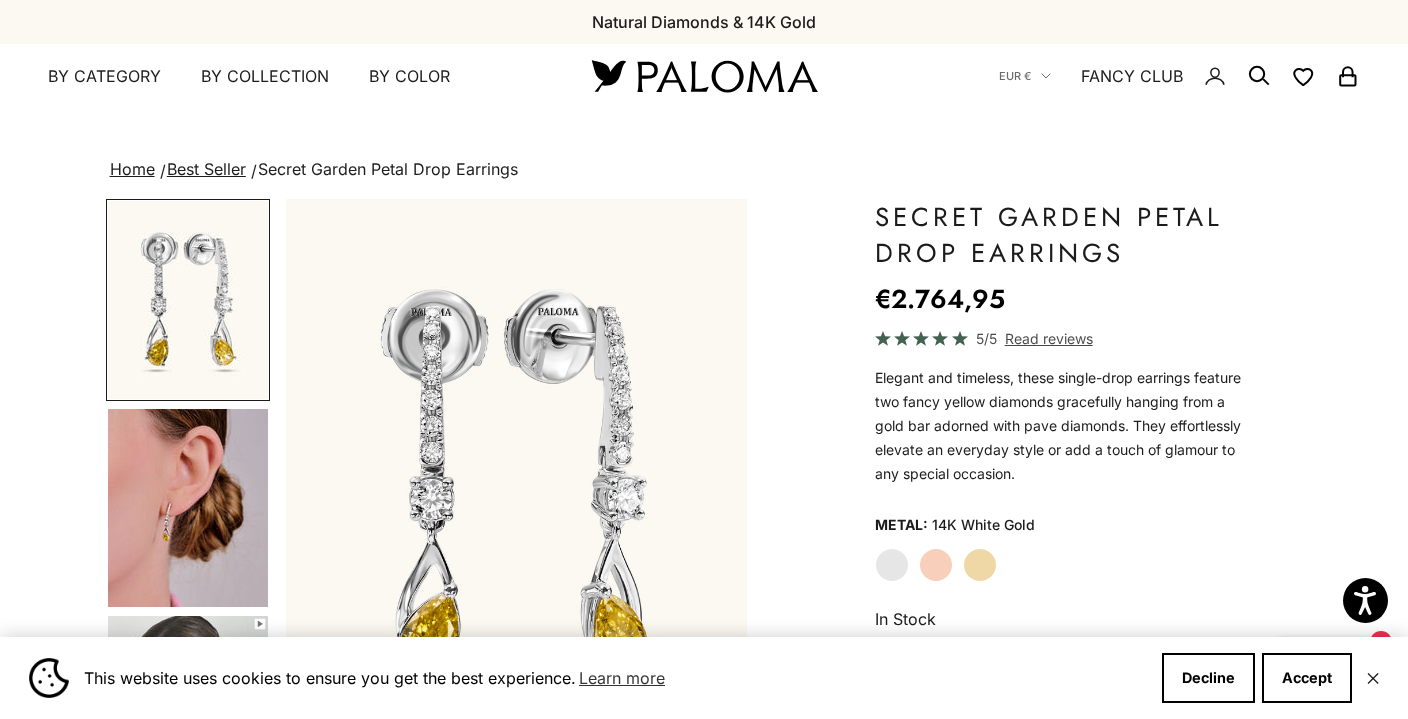 click on "Yellow Gold" 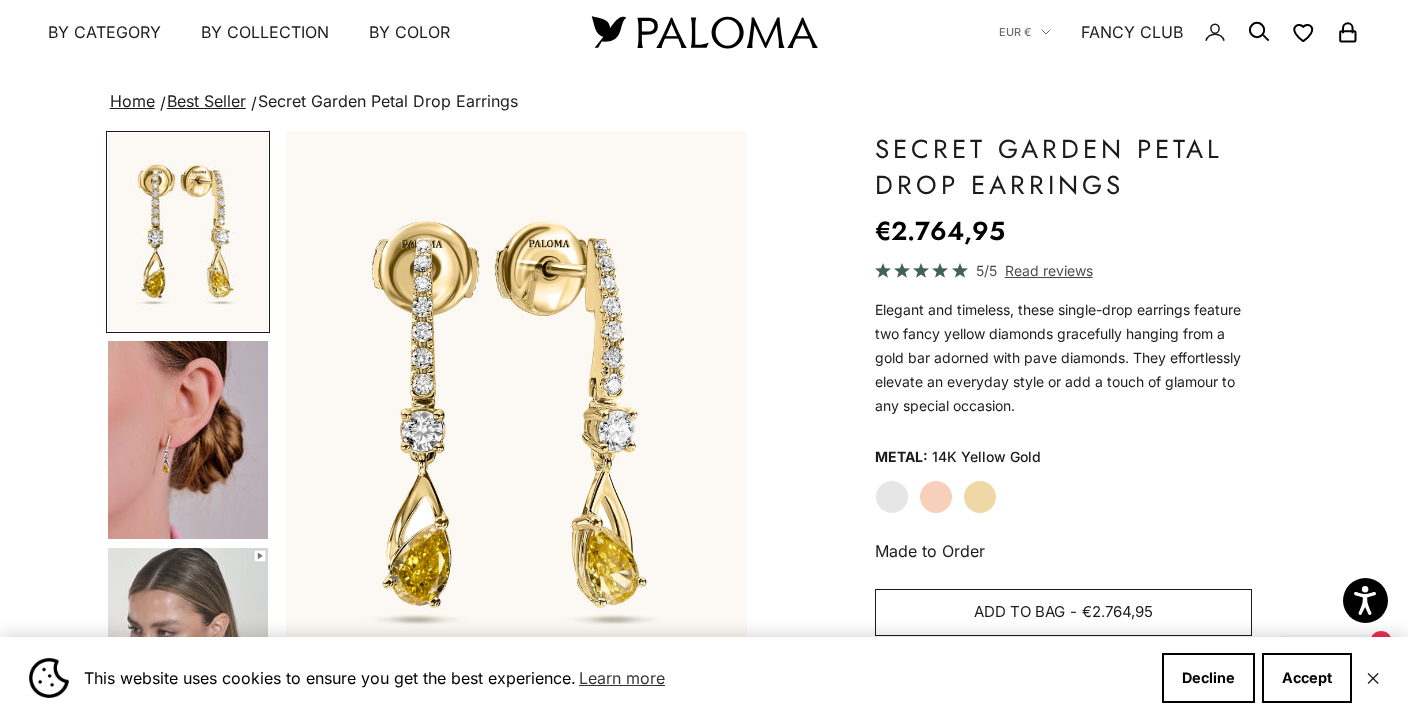 scroll, scrollTop: 135, scrollLeft: 0, axis: vertical 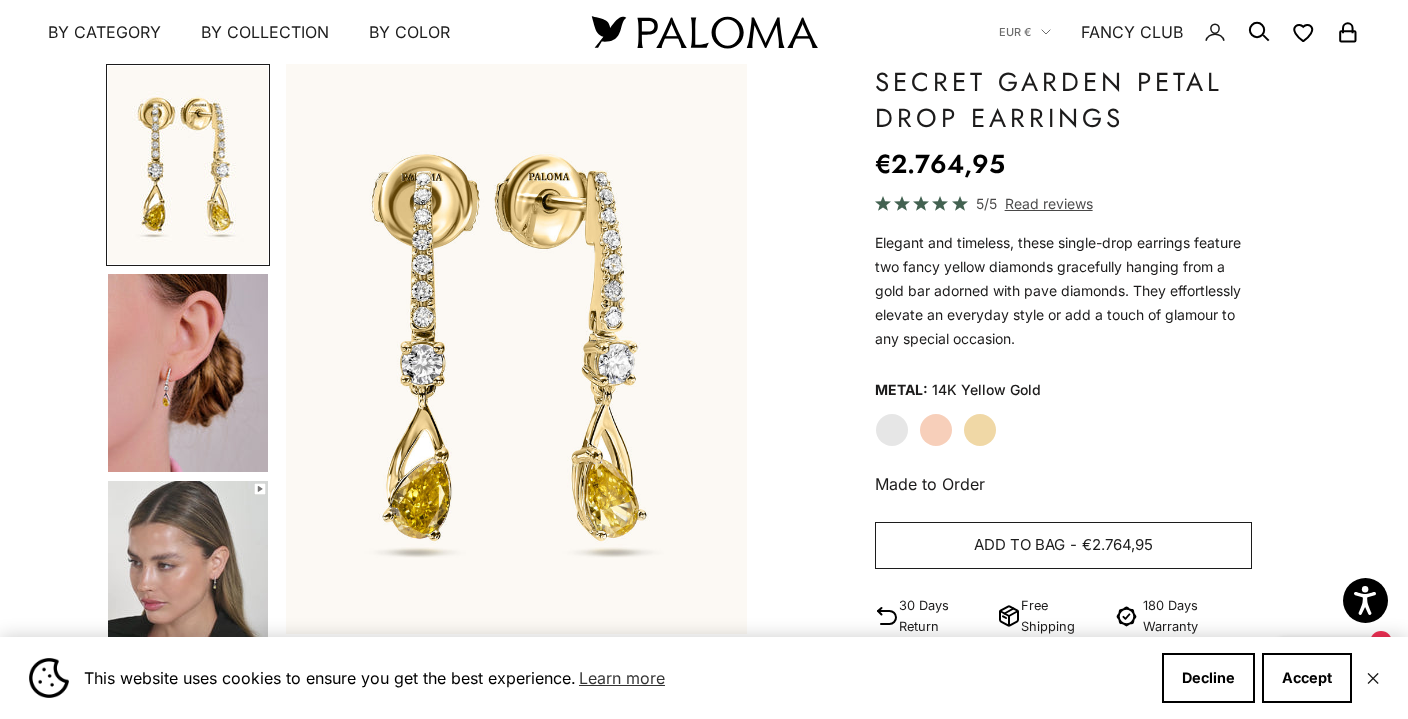 click on "Add to bag" at bounding box center [1019, 545] 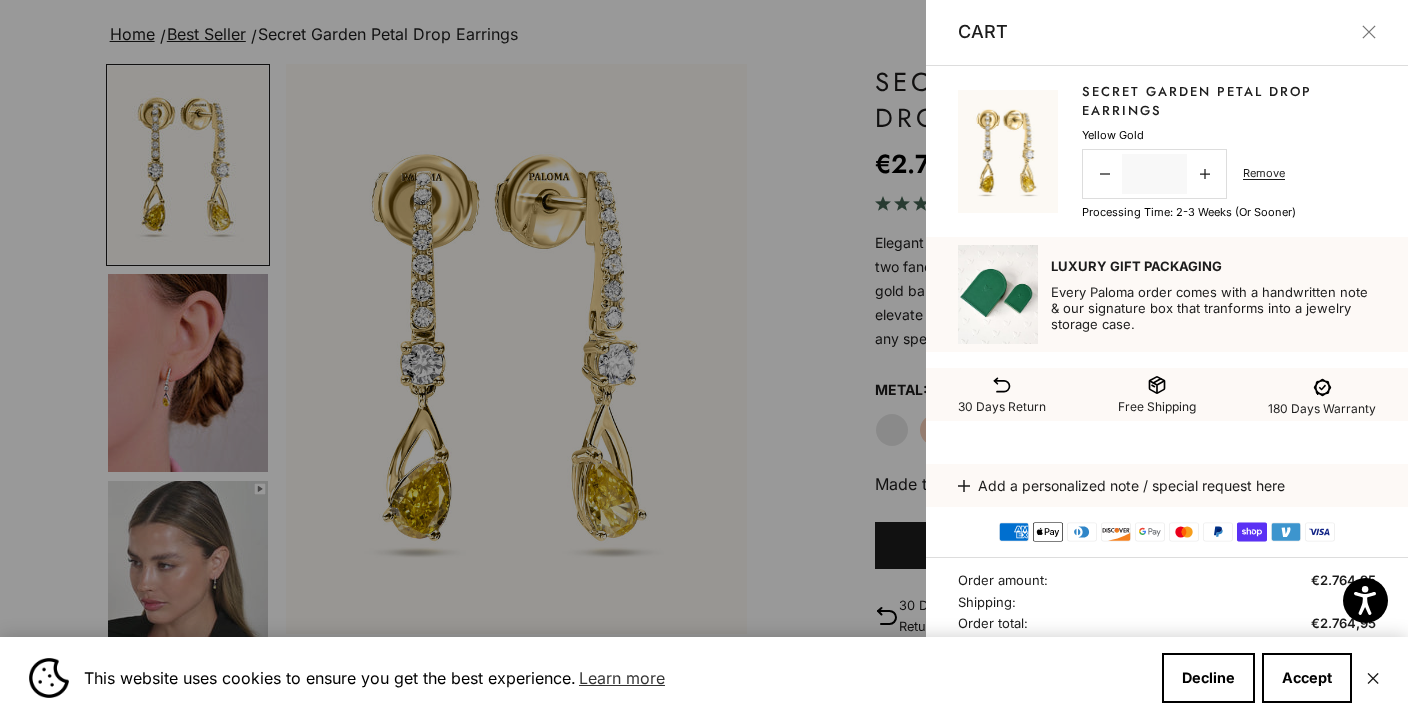 click at bounding box center (704, 359) 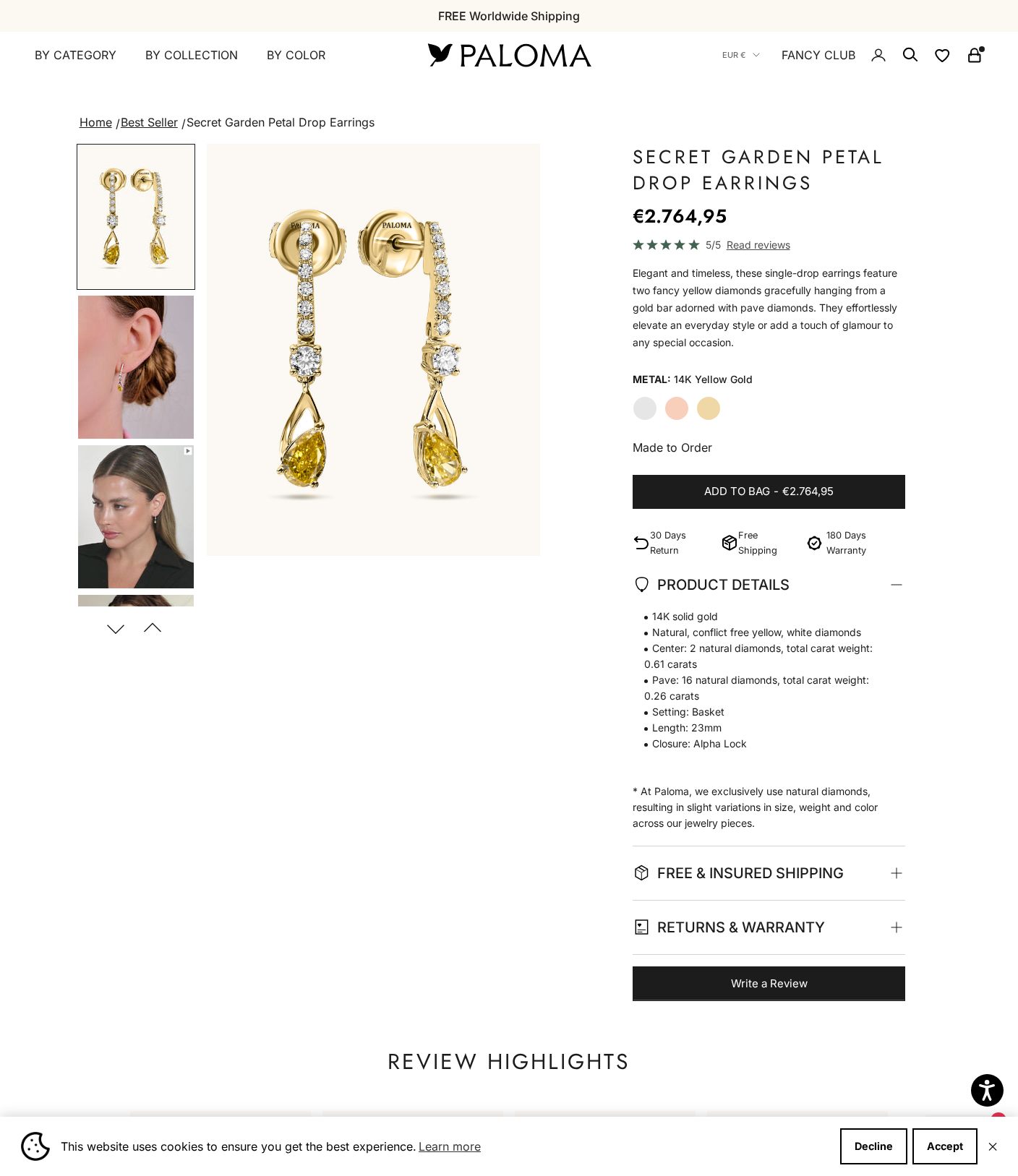 scroll, scrollTop: 0, scrollLeft: 0, axis: both 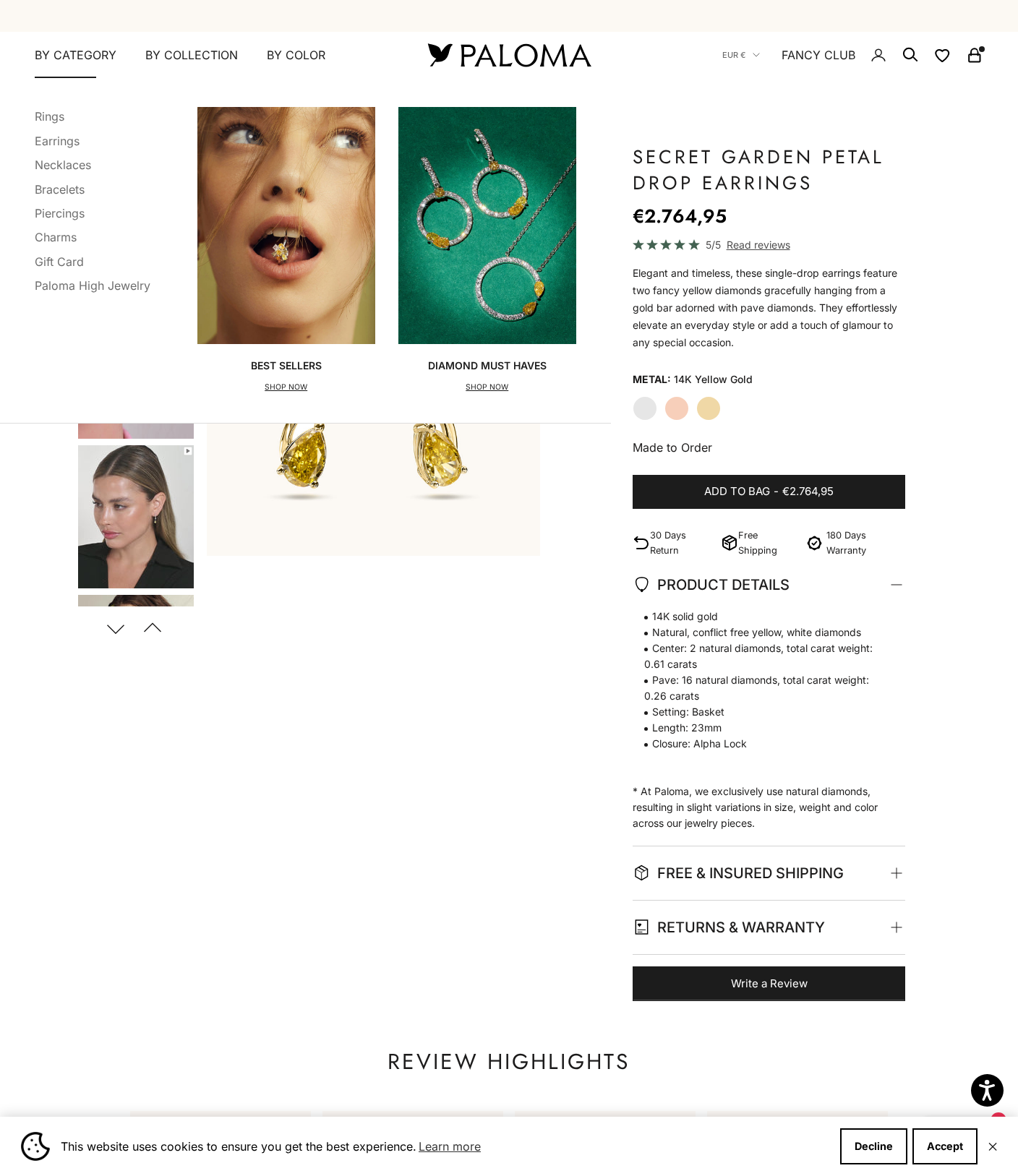 click on "By Category" at bounding box center (75, 56) 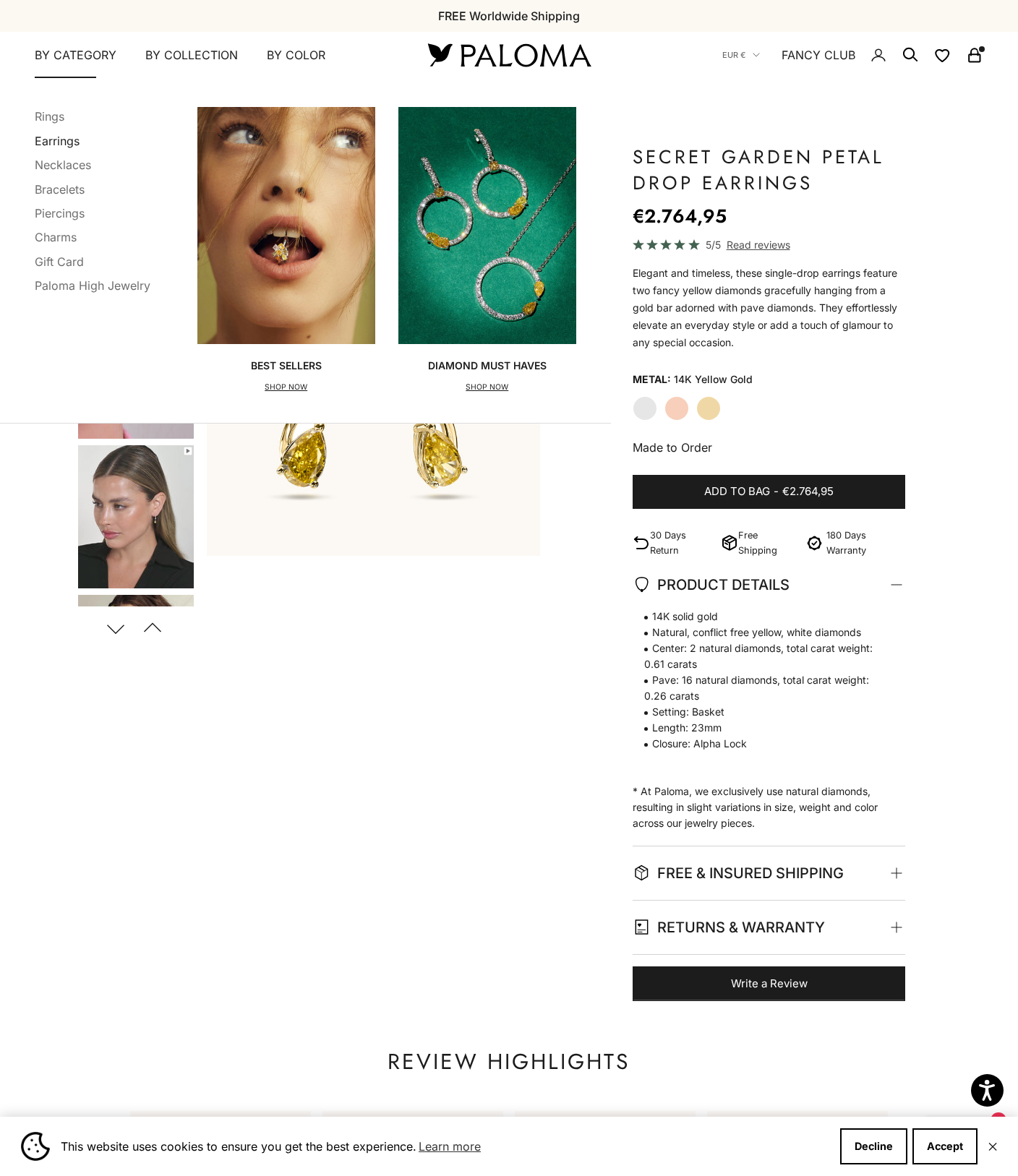 click on "Earrings" at bounding box center [57, 141] 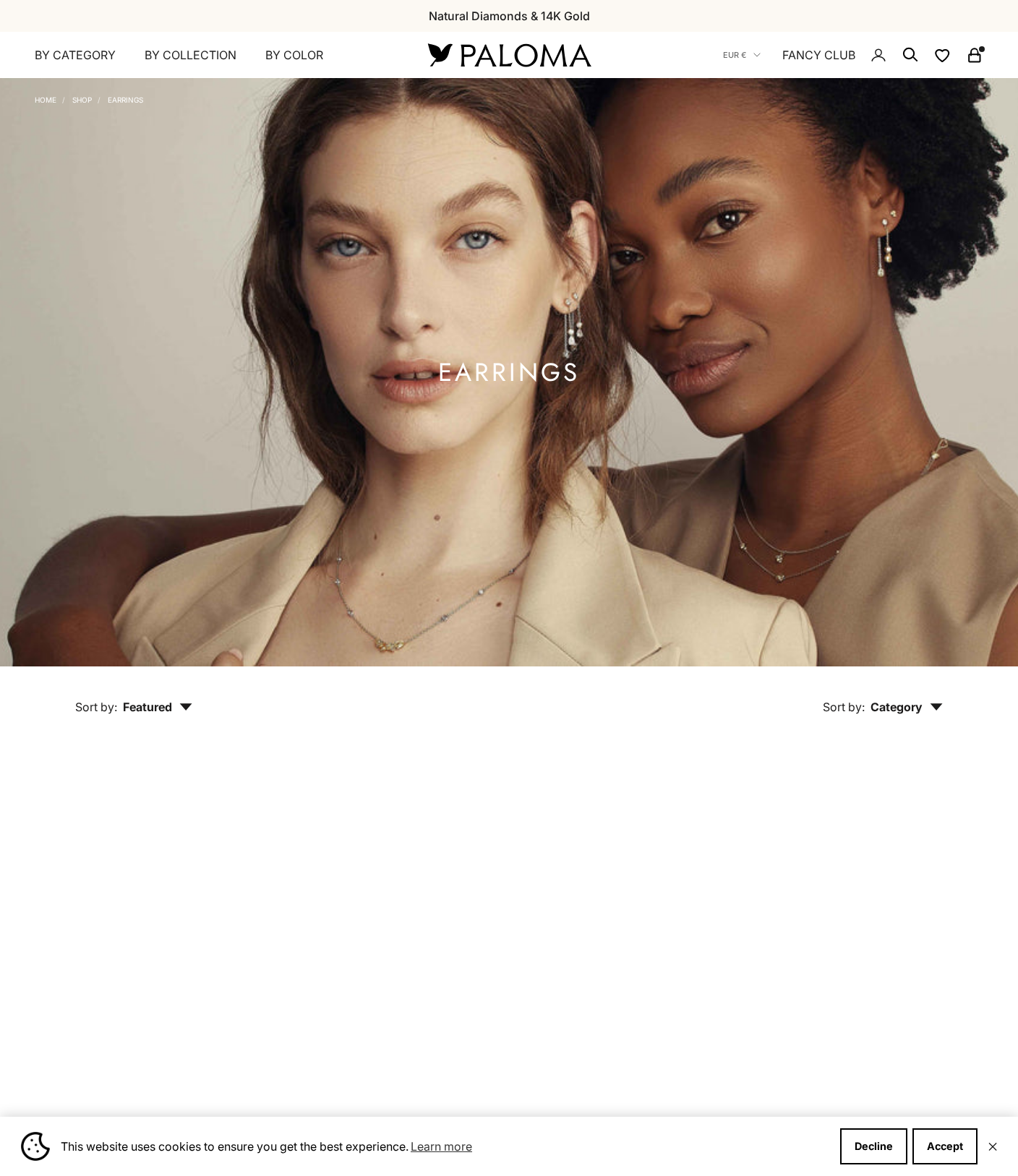 scroll, scrollTop: 0, scrollLeft: 0, axis: both 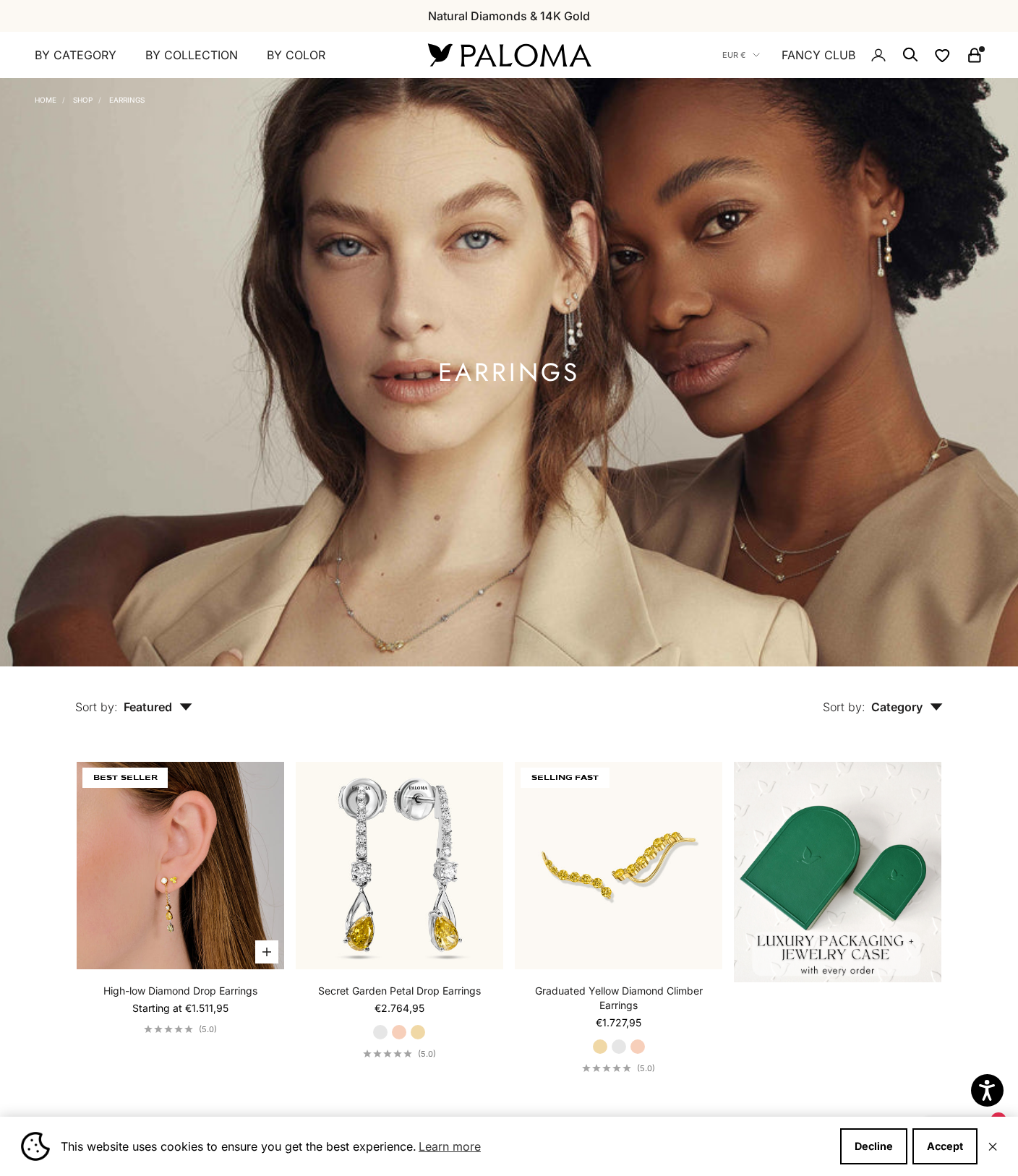 click at bounding box center (180, 865) 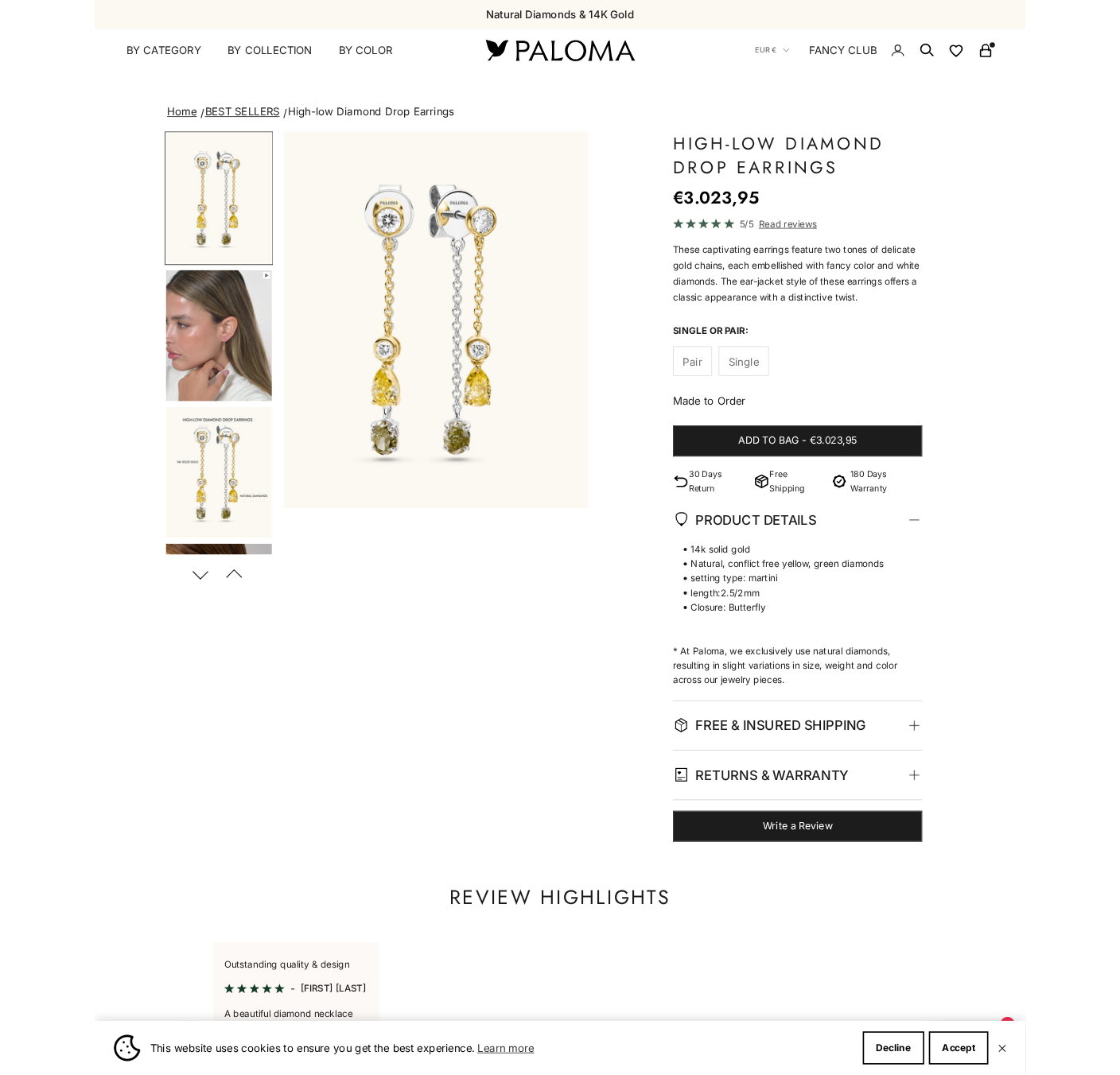 scroll, scrollTop: 0, scrollLeft: 0, axis: both 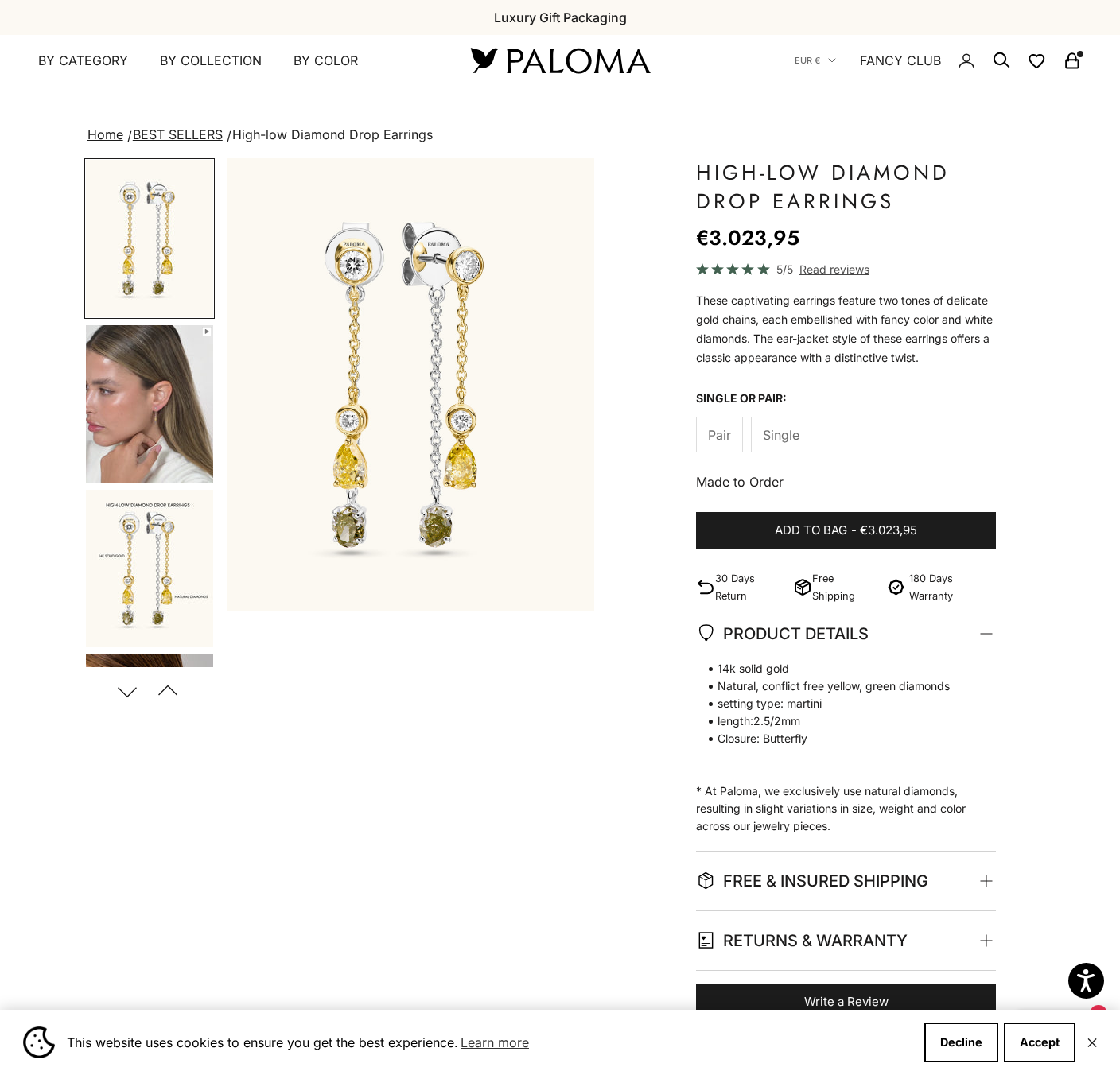 click at bounding box center [150, 404] 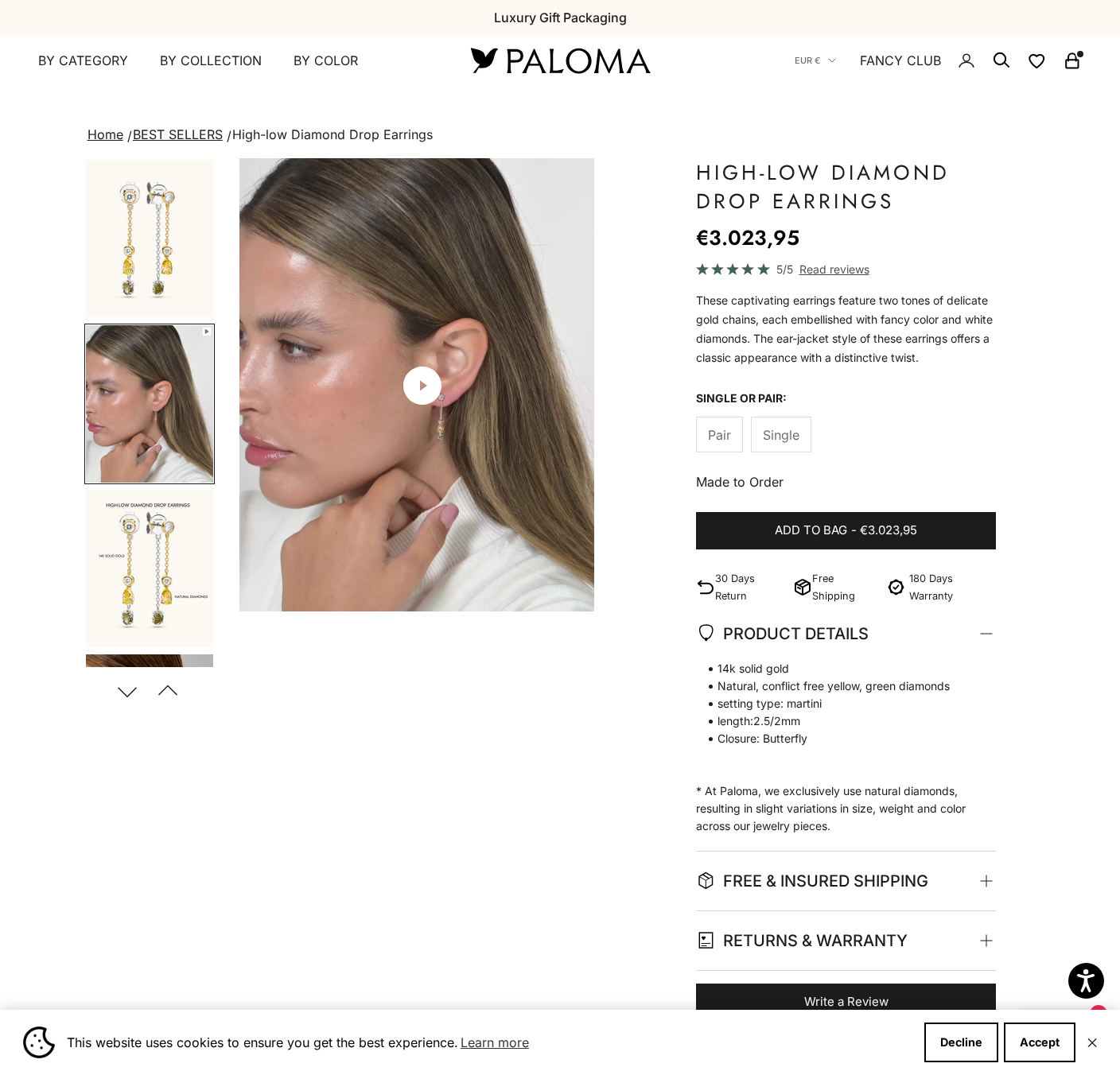 scroll, scrollTop: 0, scrollLeft: 386, axis: horizontal 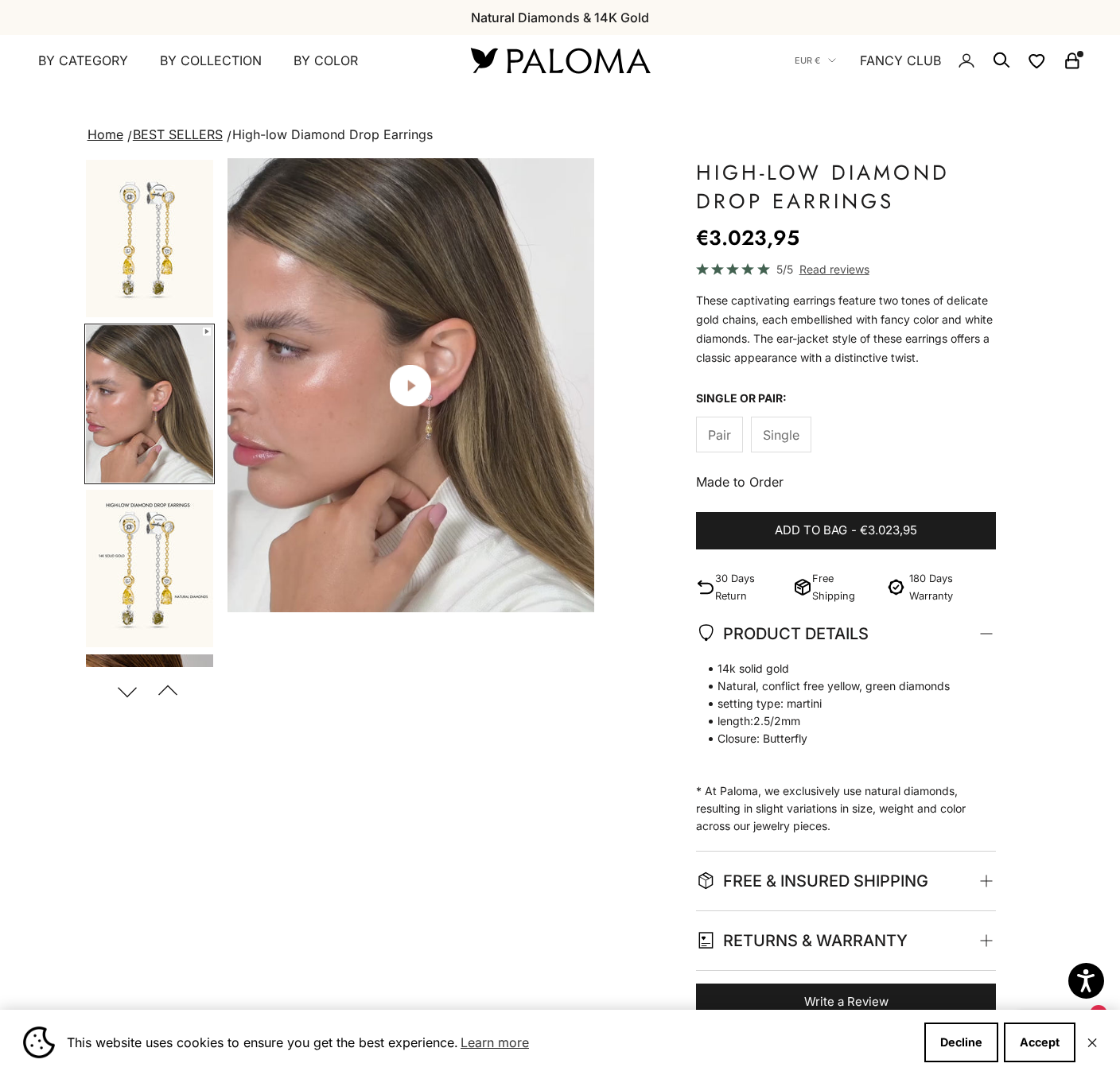 click at bounding box center (410, 385) 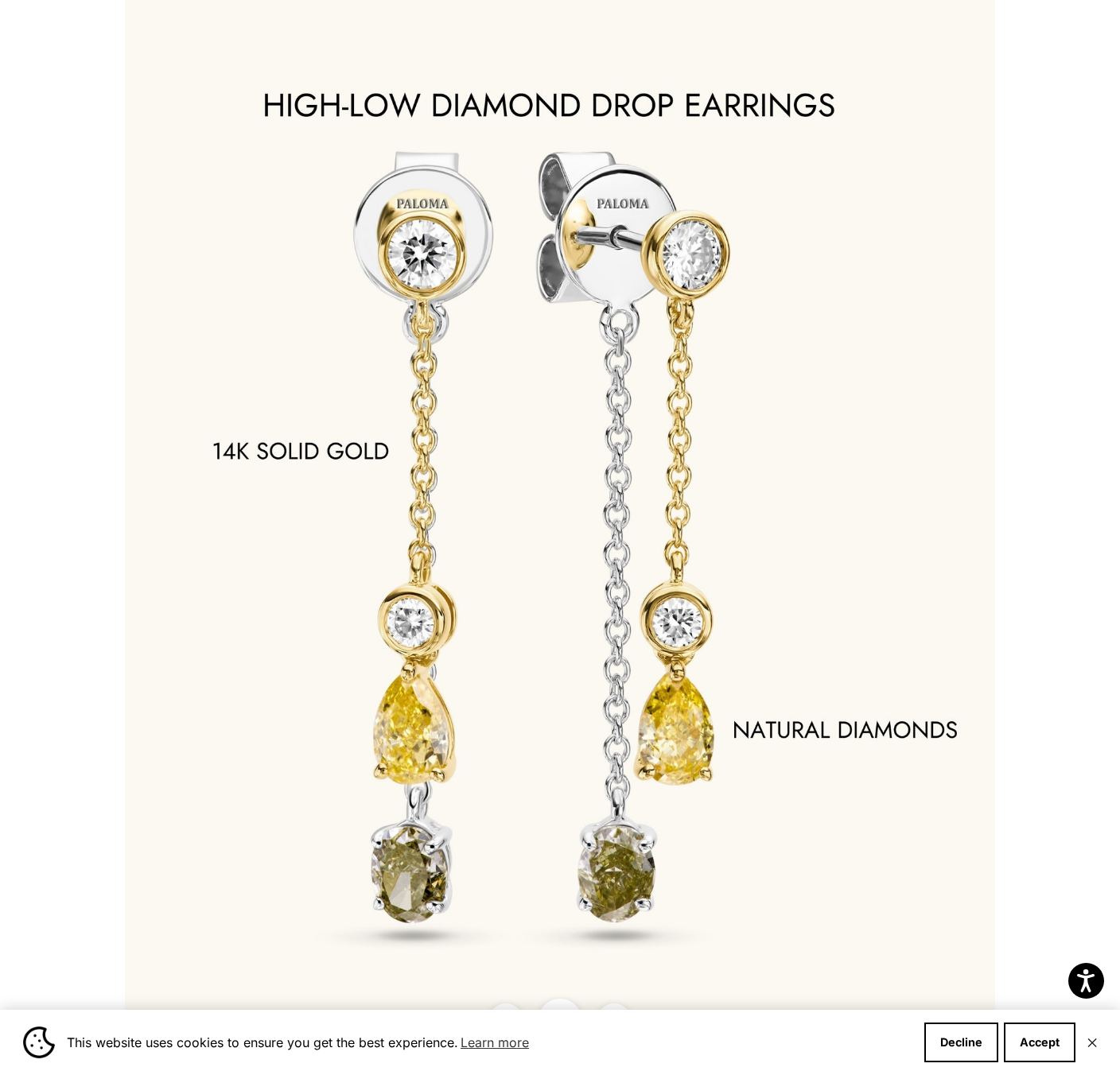 click at bounding box center [560, 537] 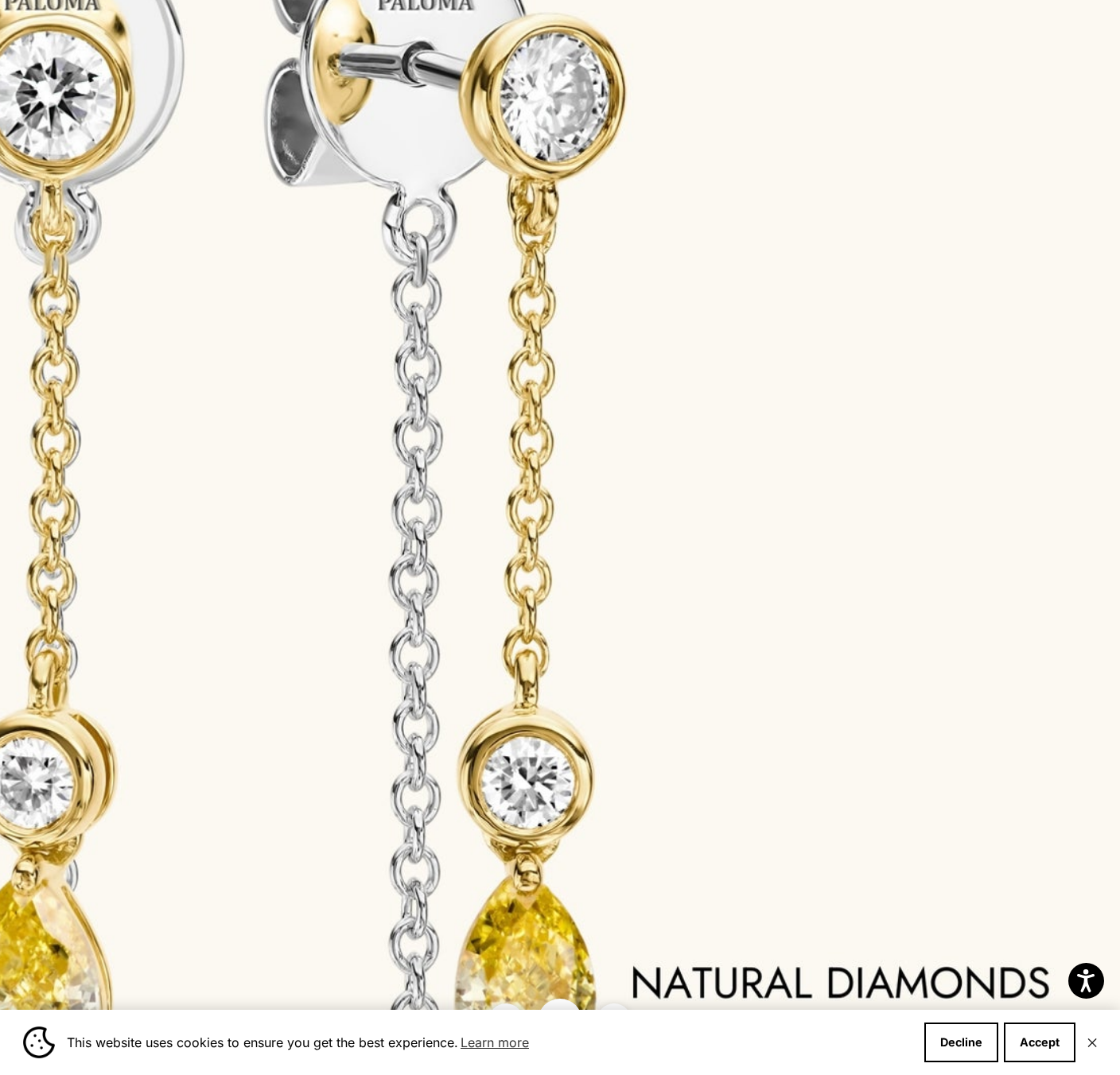 click at bounding box center [309, 623] 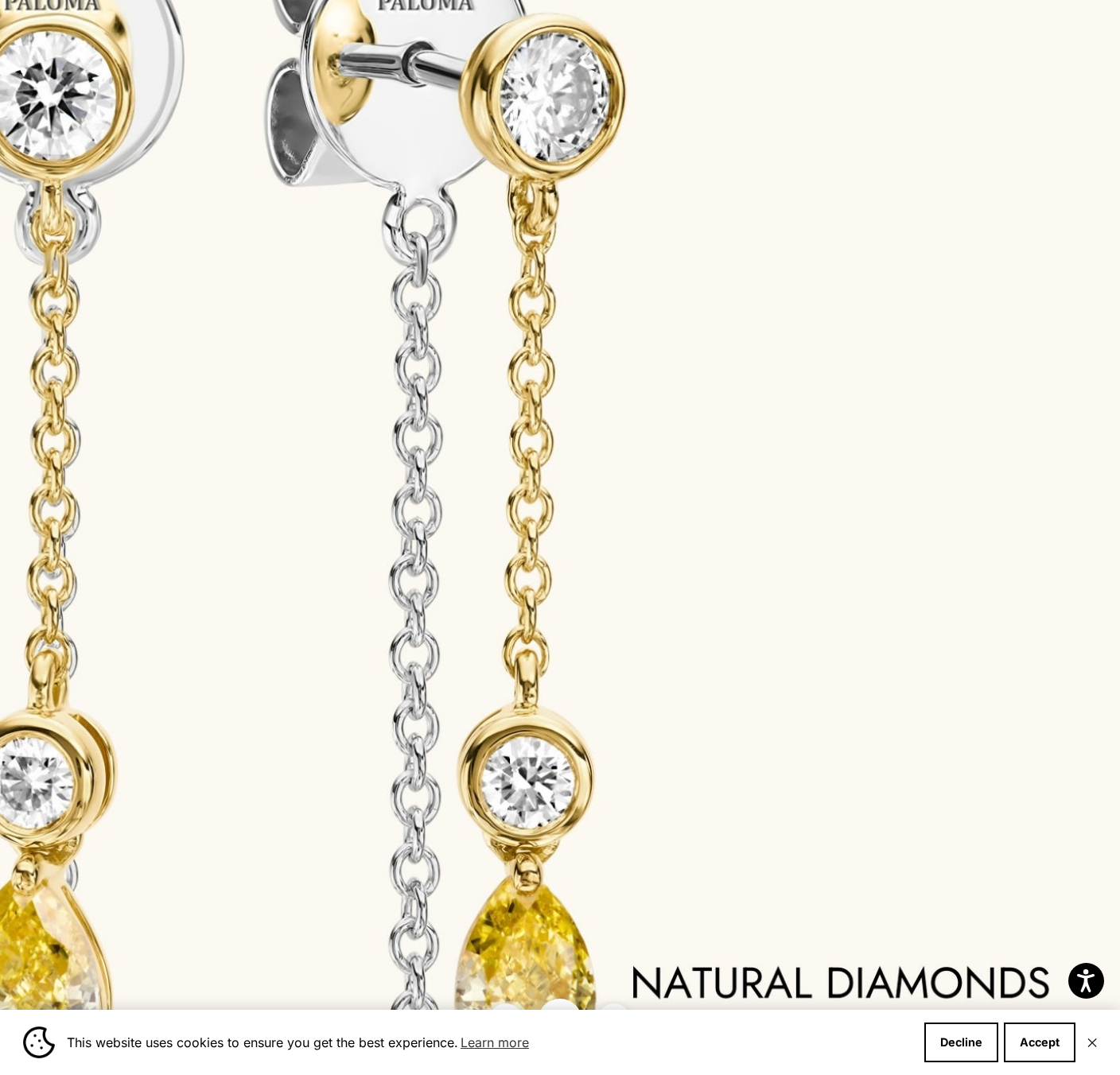 click at bounding box center (309, 623) 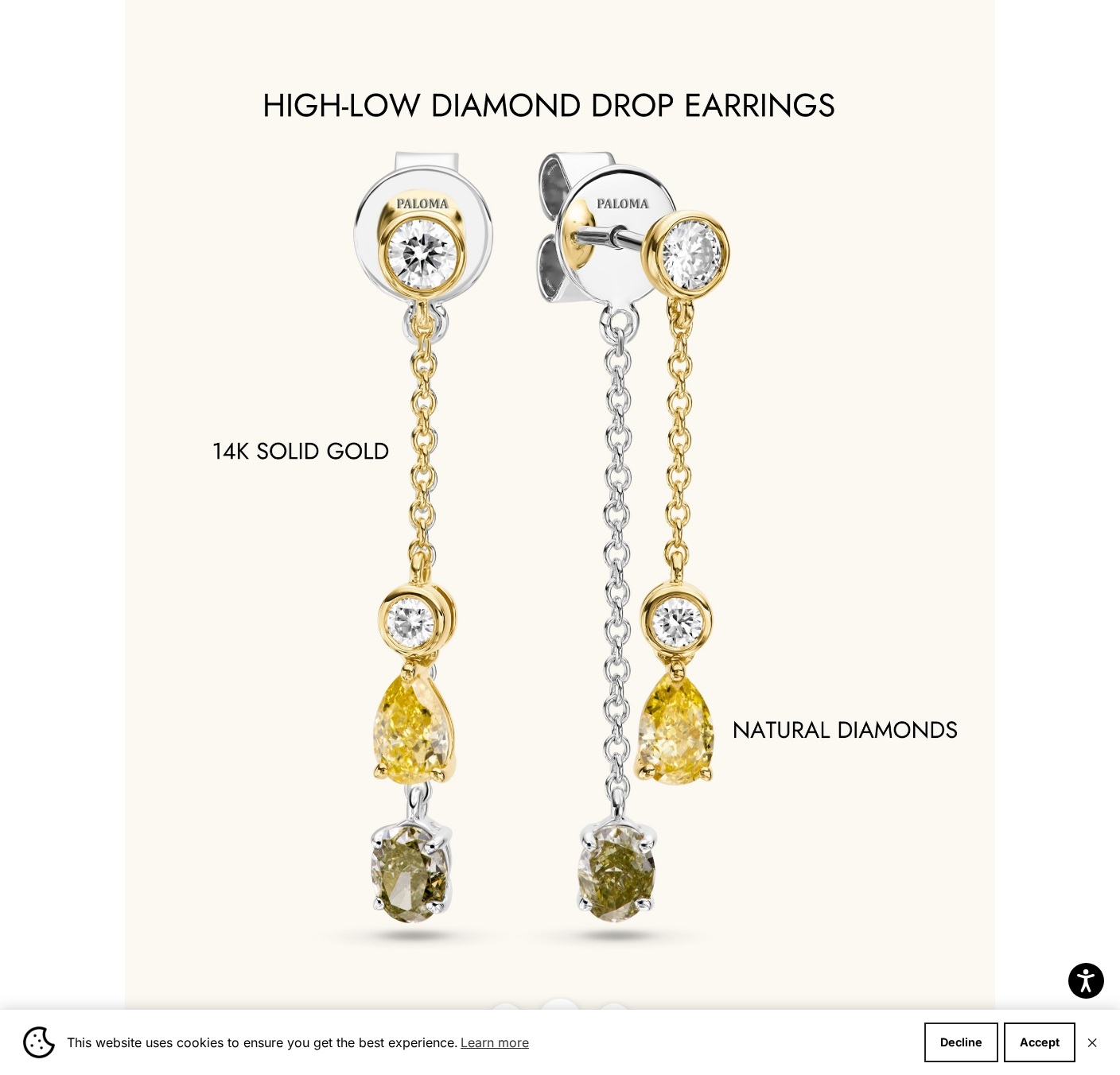 click on "Decline" at bounding box center (961, 1042) 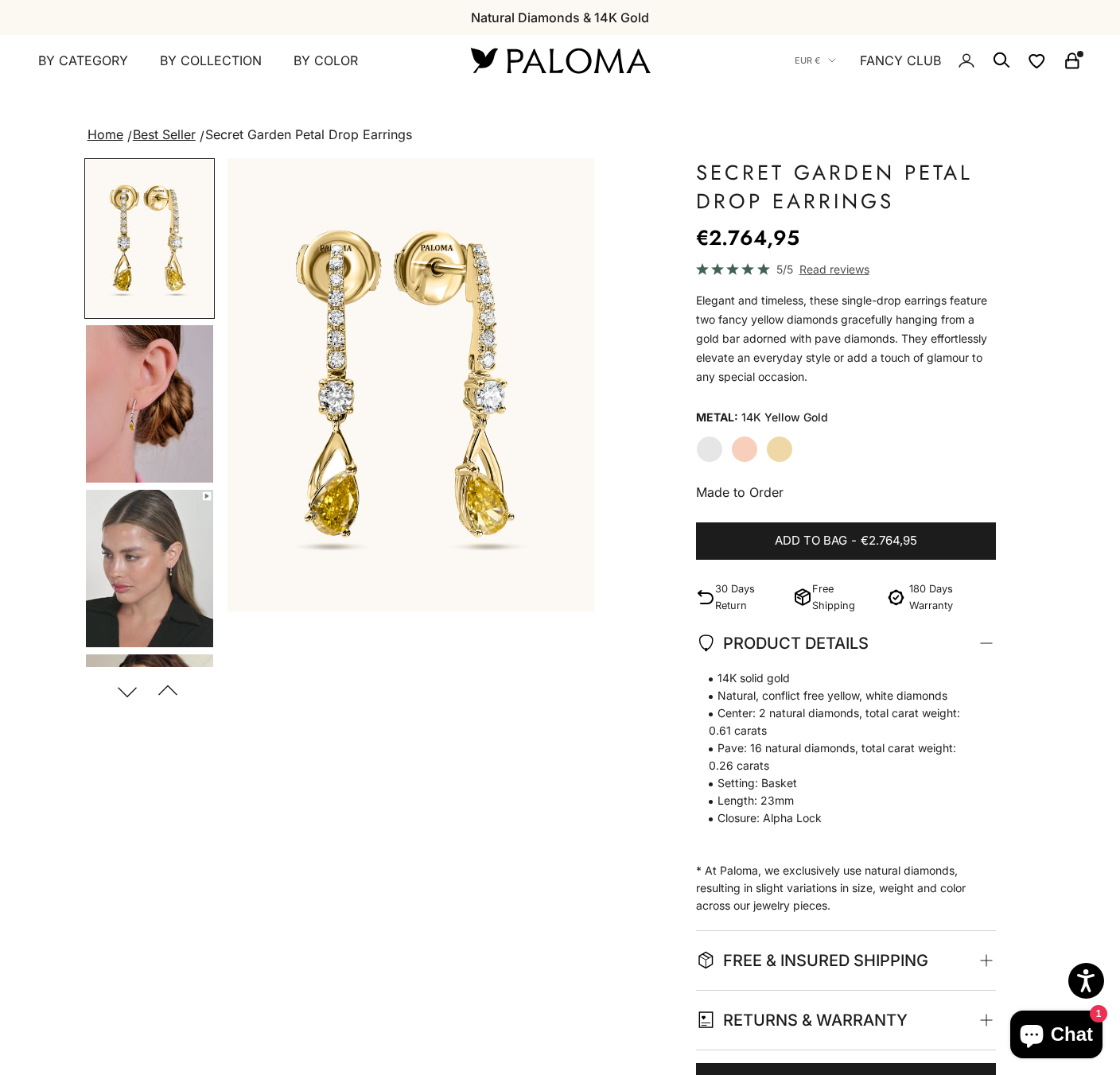 scroll, scrollTop: 0, scrollLeft: 0, axis: both 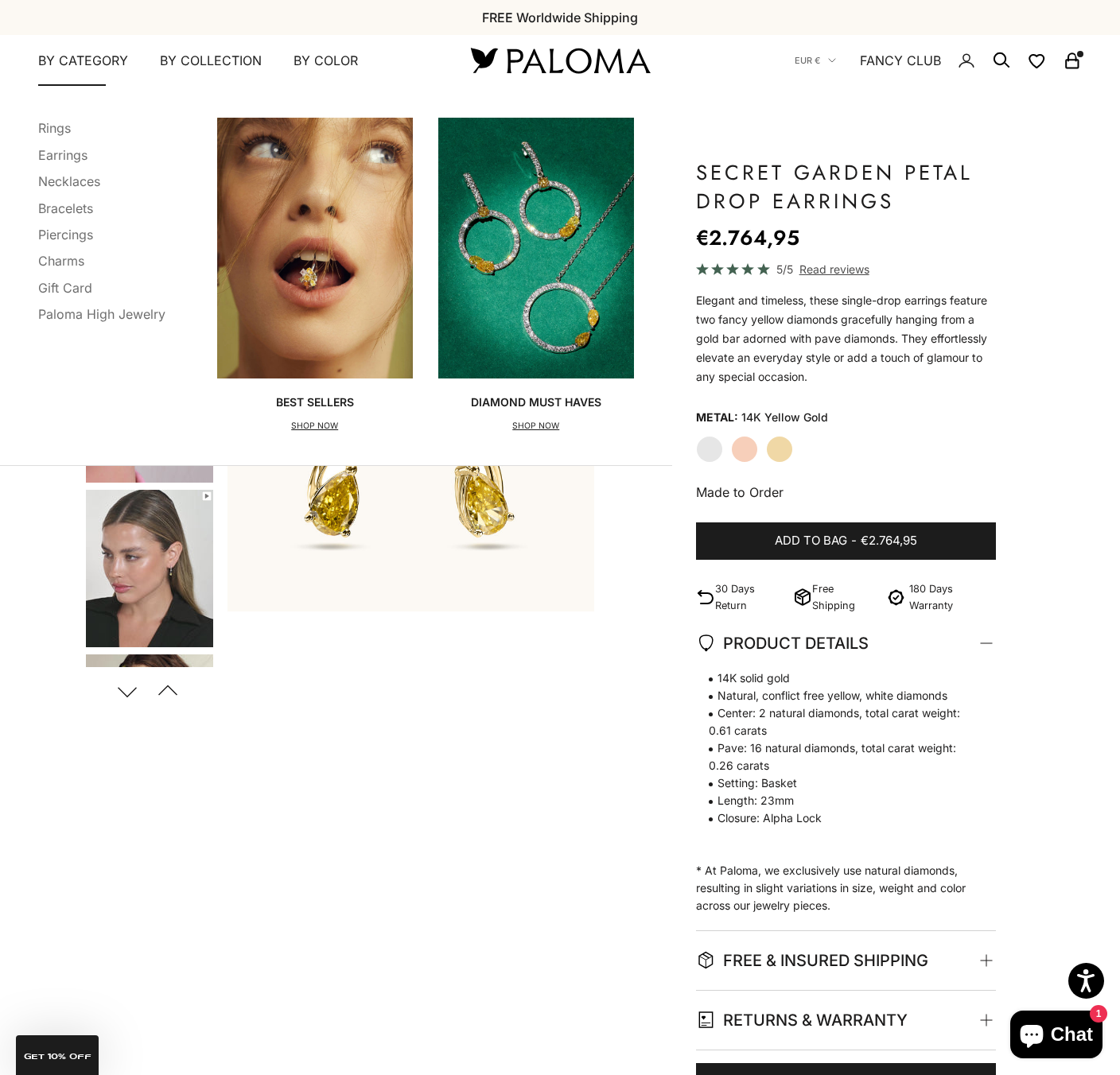 click on "By Category" at bounding box center [83, 61] 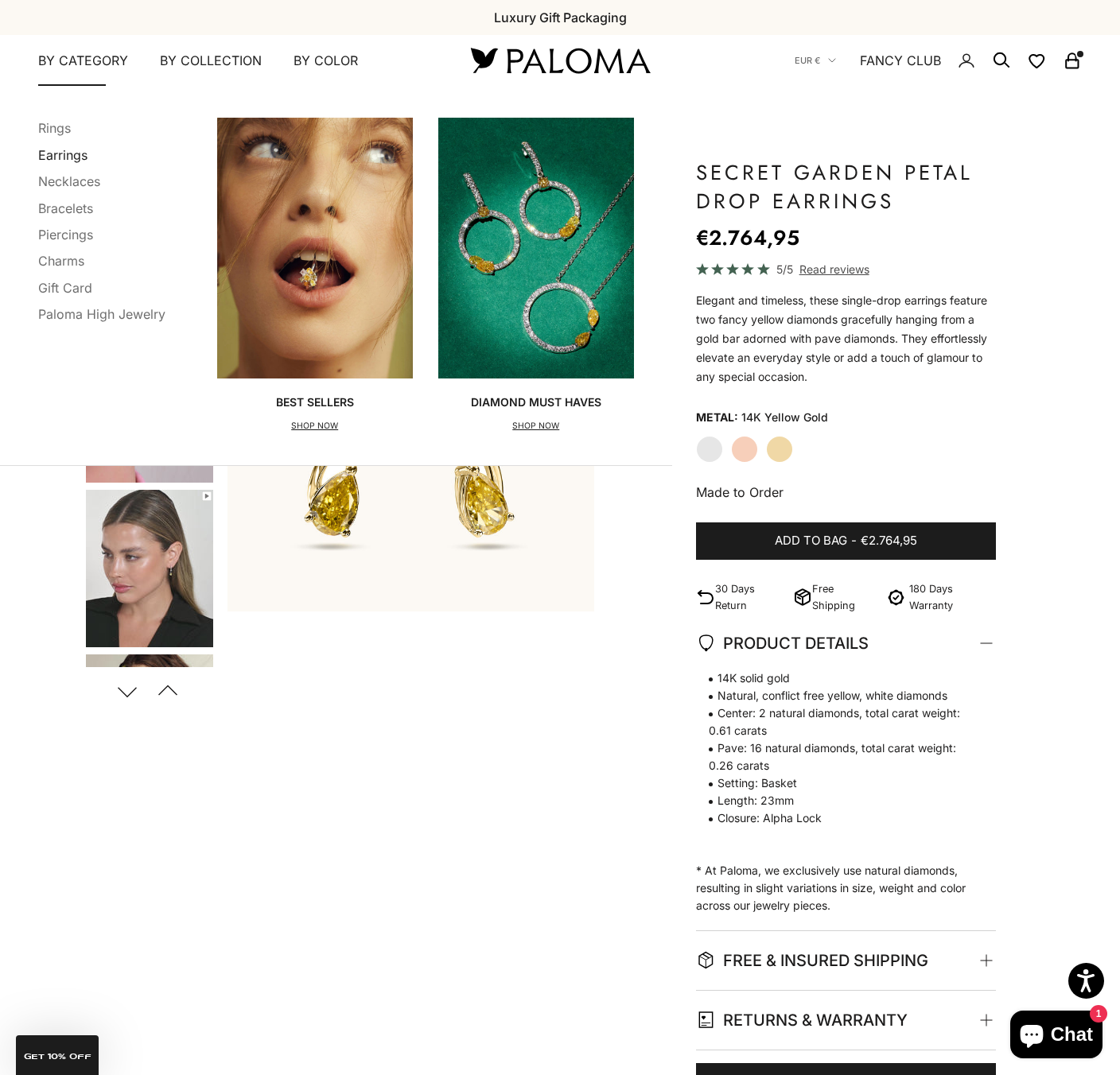 click on "Earrings" at bounding box center [63, 155] 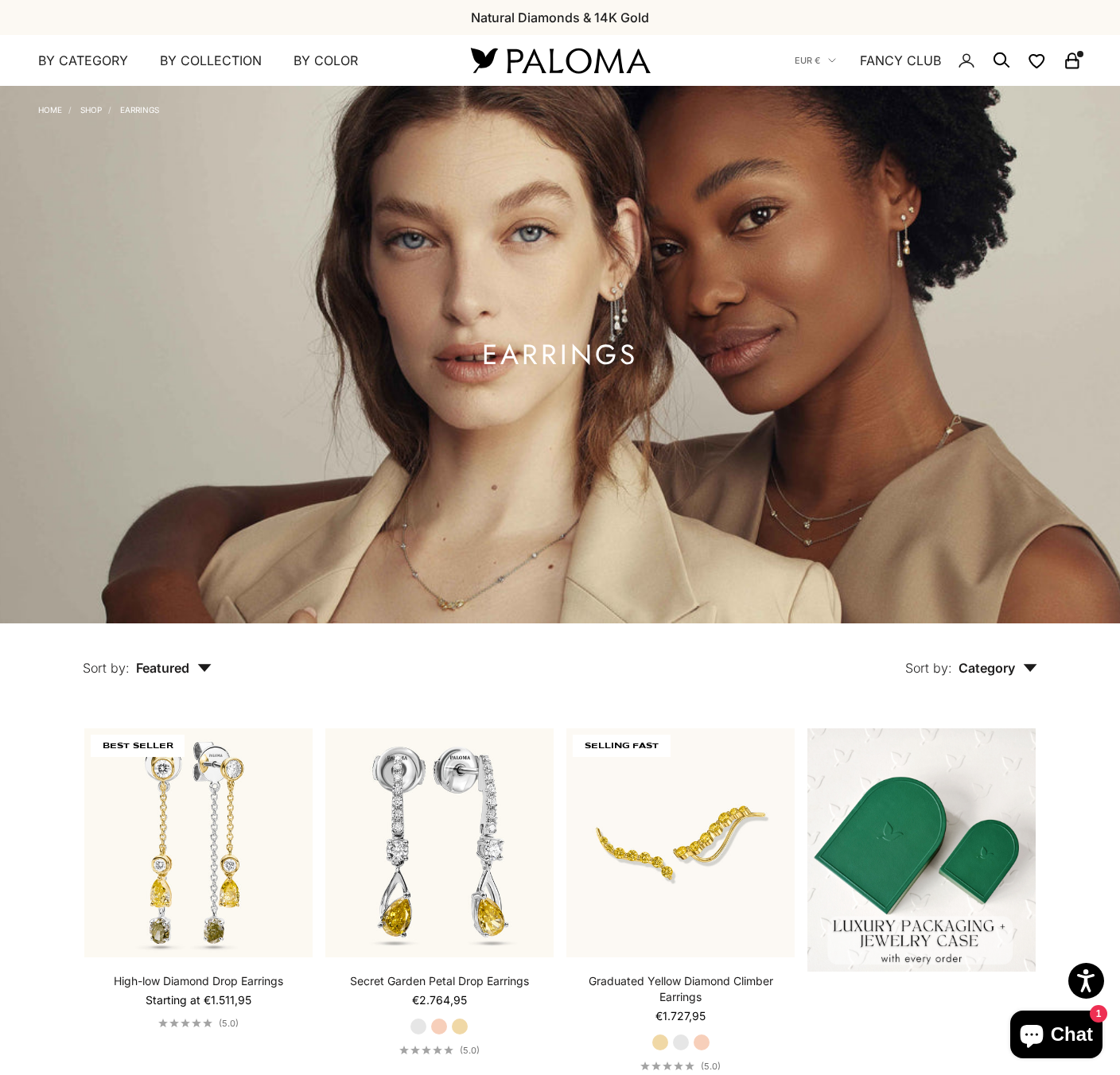 scroll, scrollTop: 0, scrollLeft: 0, axis: both 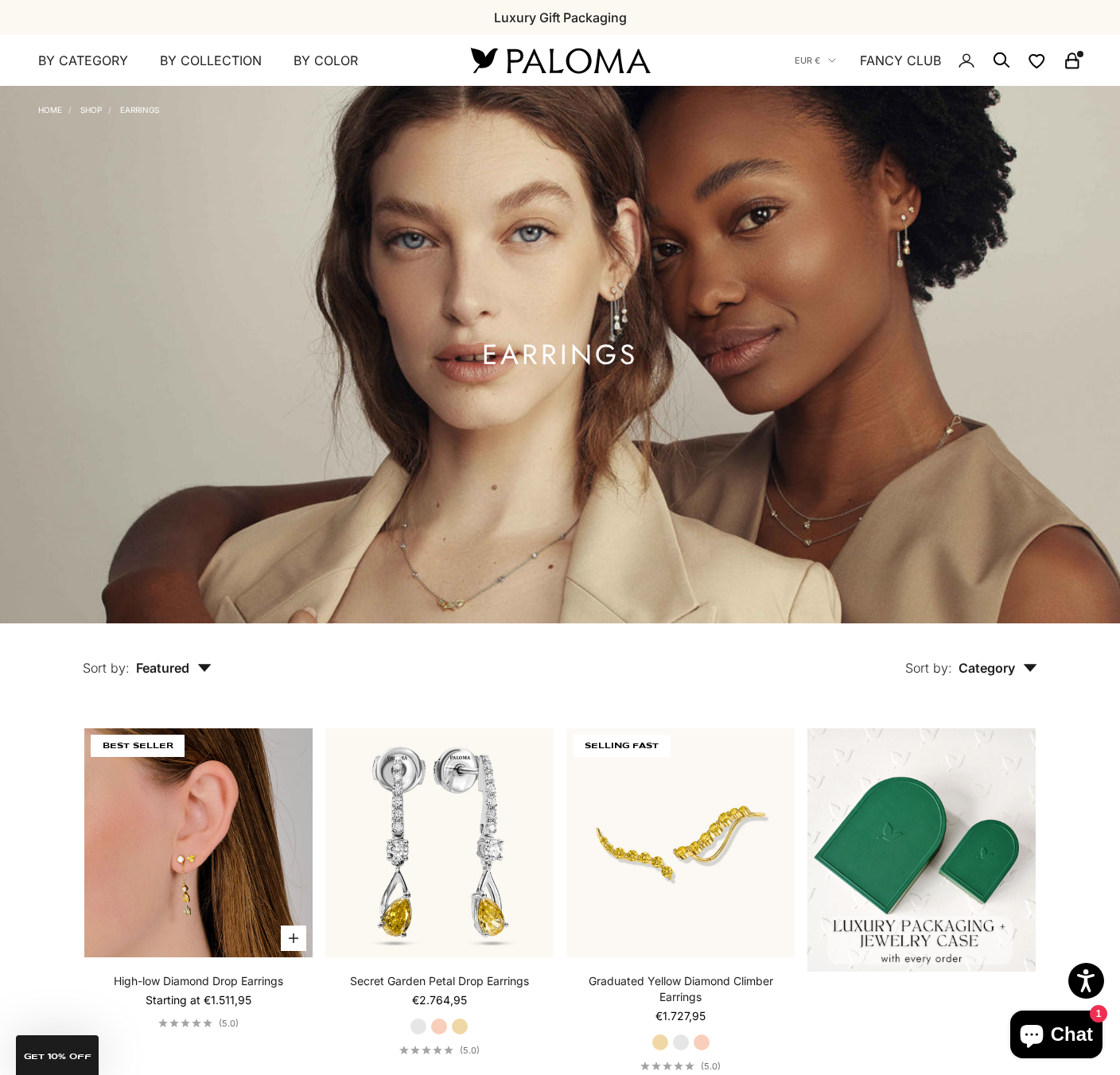 click on "BEST SELLER" at bounding box center [138, 746] 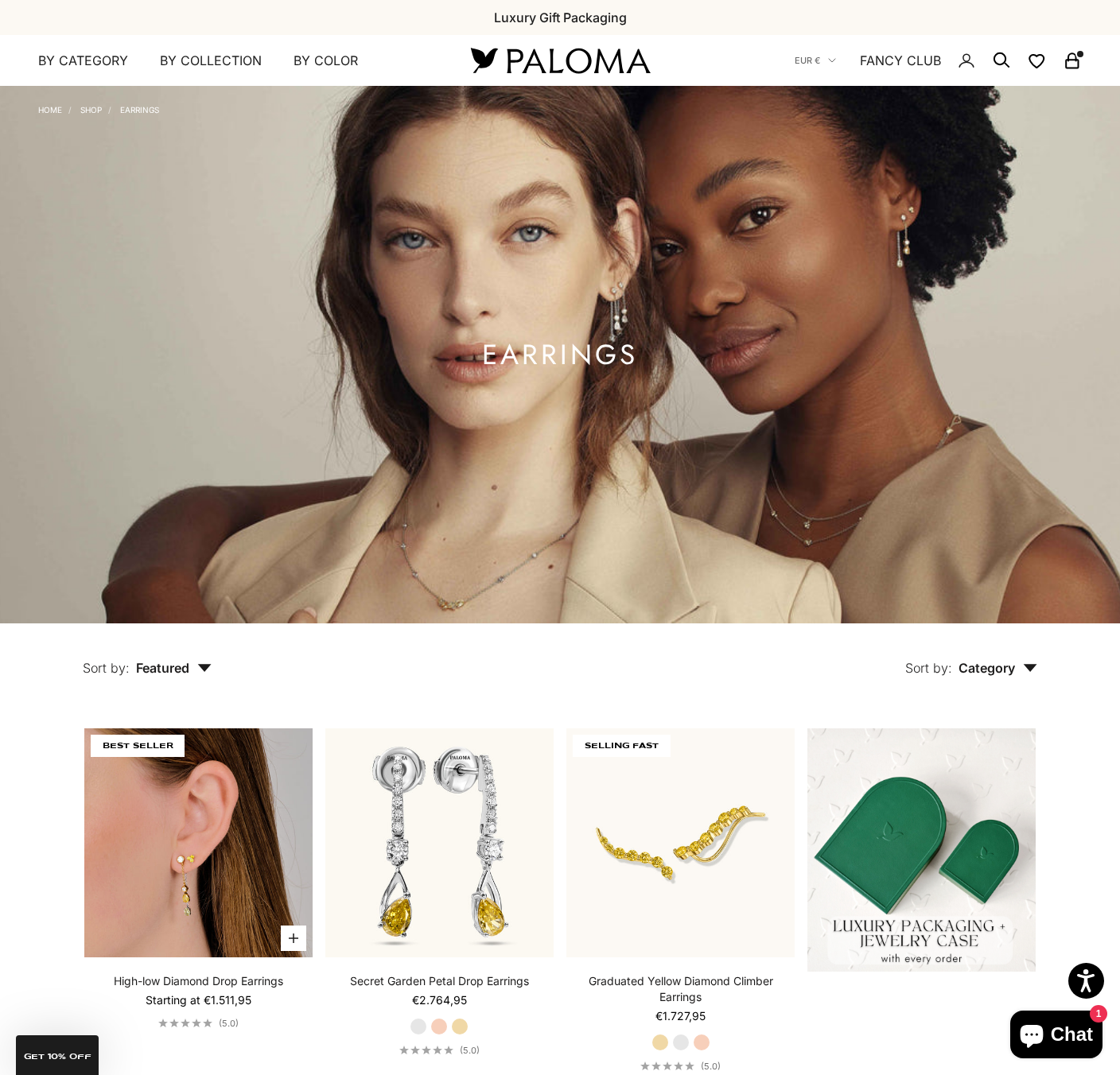 click at bounding box center [198, 842] 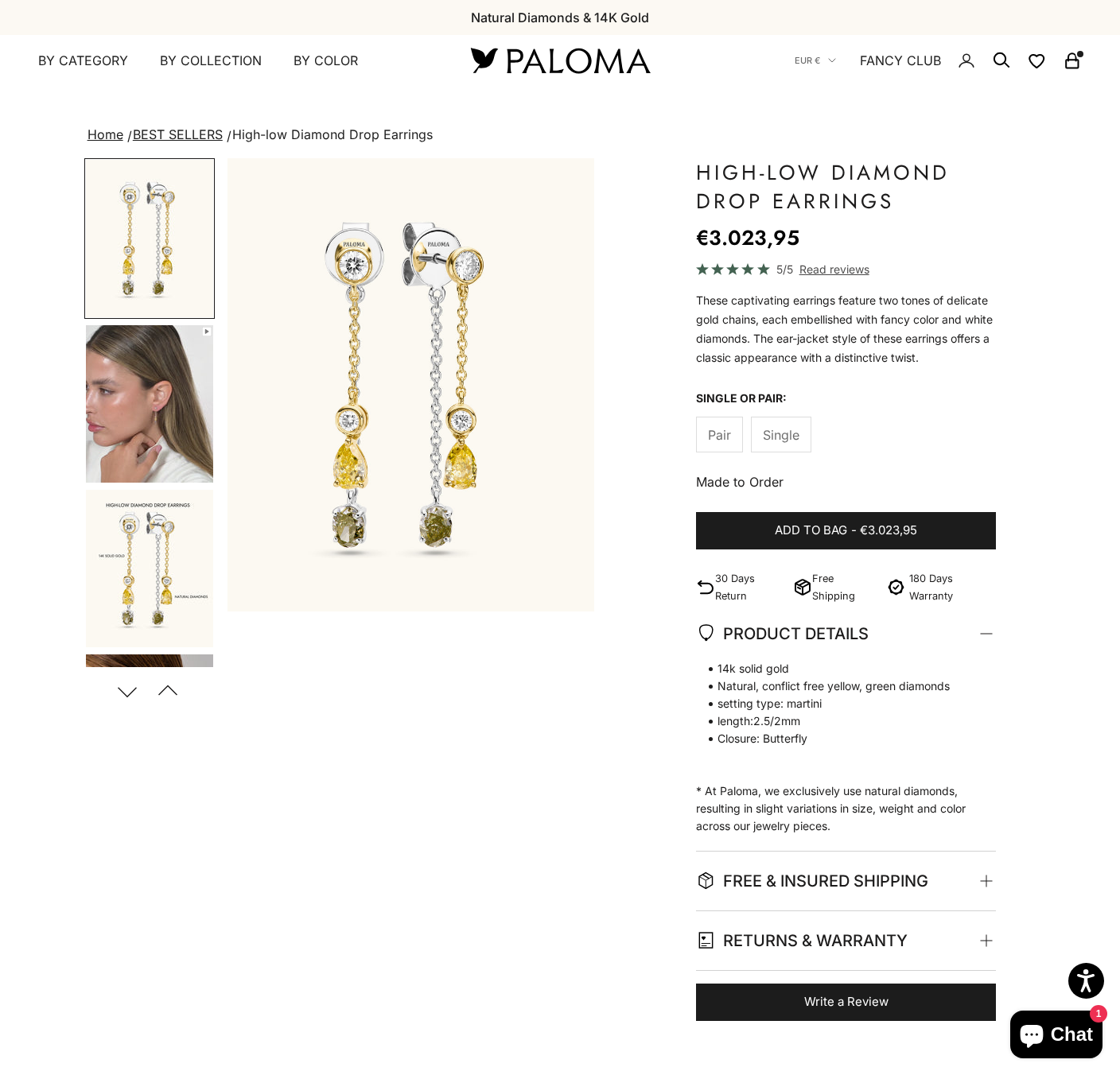 scroll, scrollTop: 0, scrollLeft: 0, axis: both 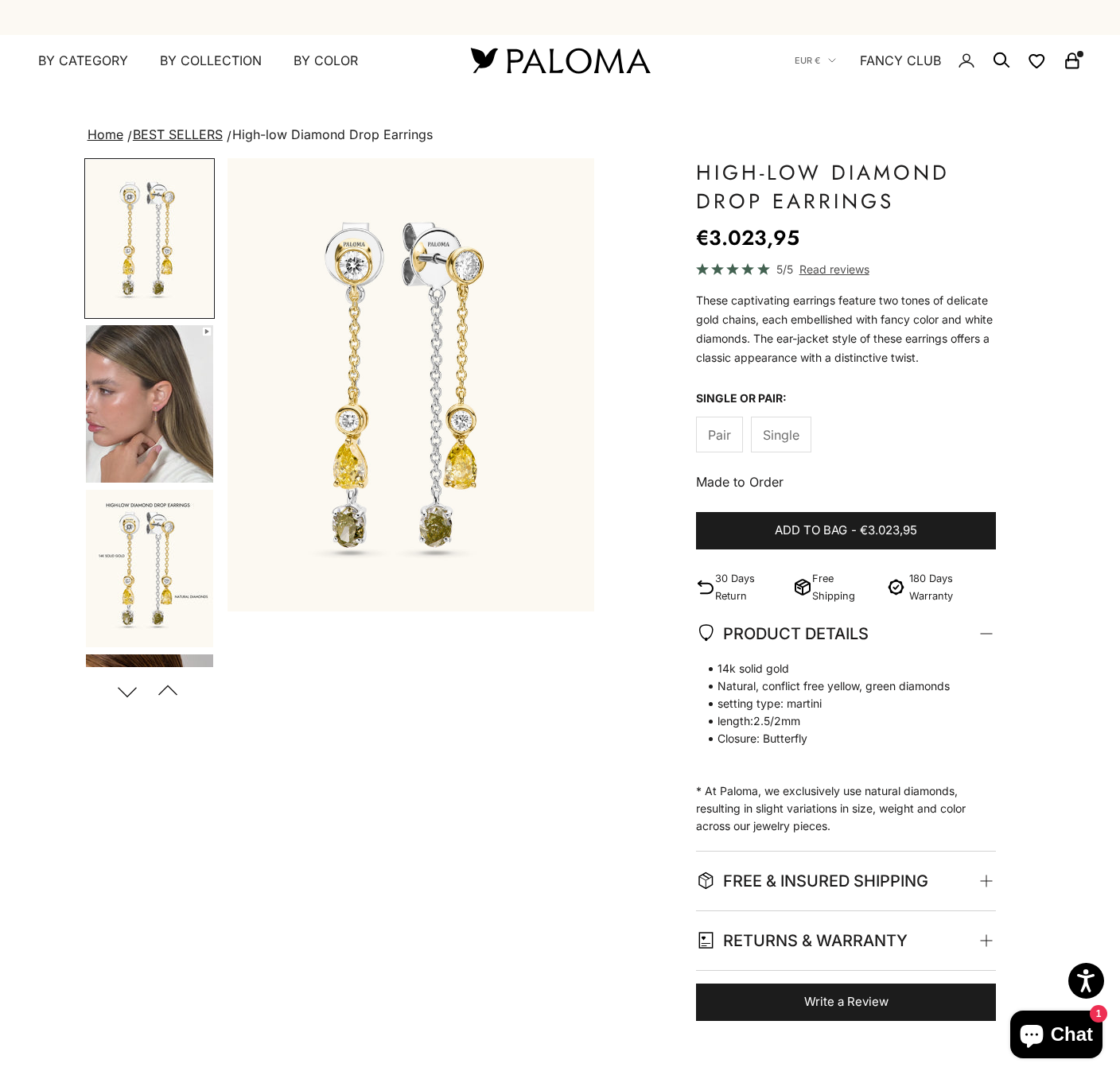 click at bounding box center [150, 404] 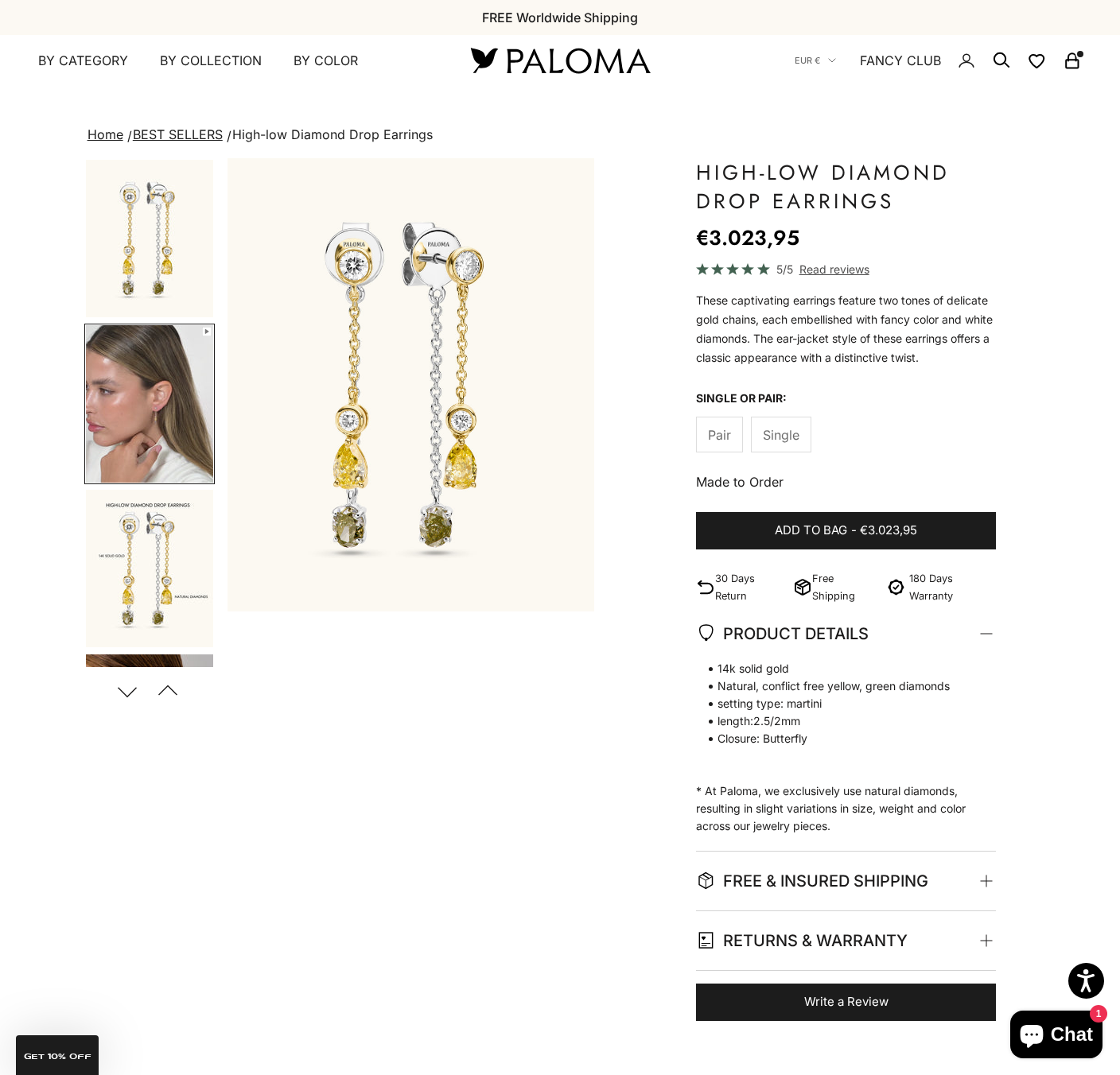 scroll, scrollTop: 0, scrollLeft: 386, axis: horizontal 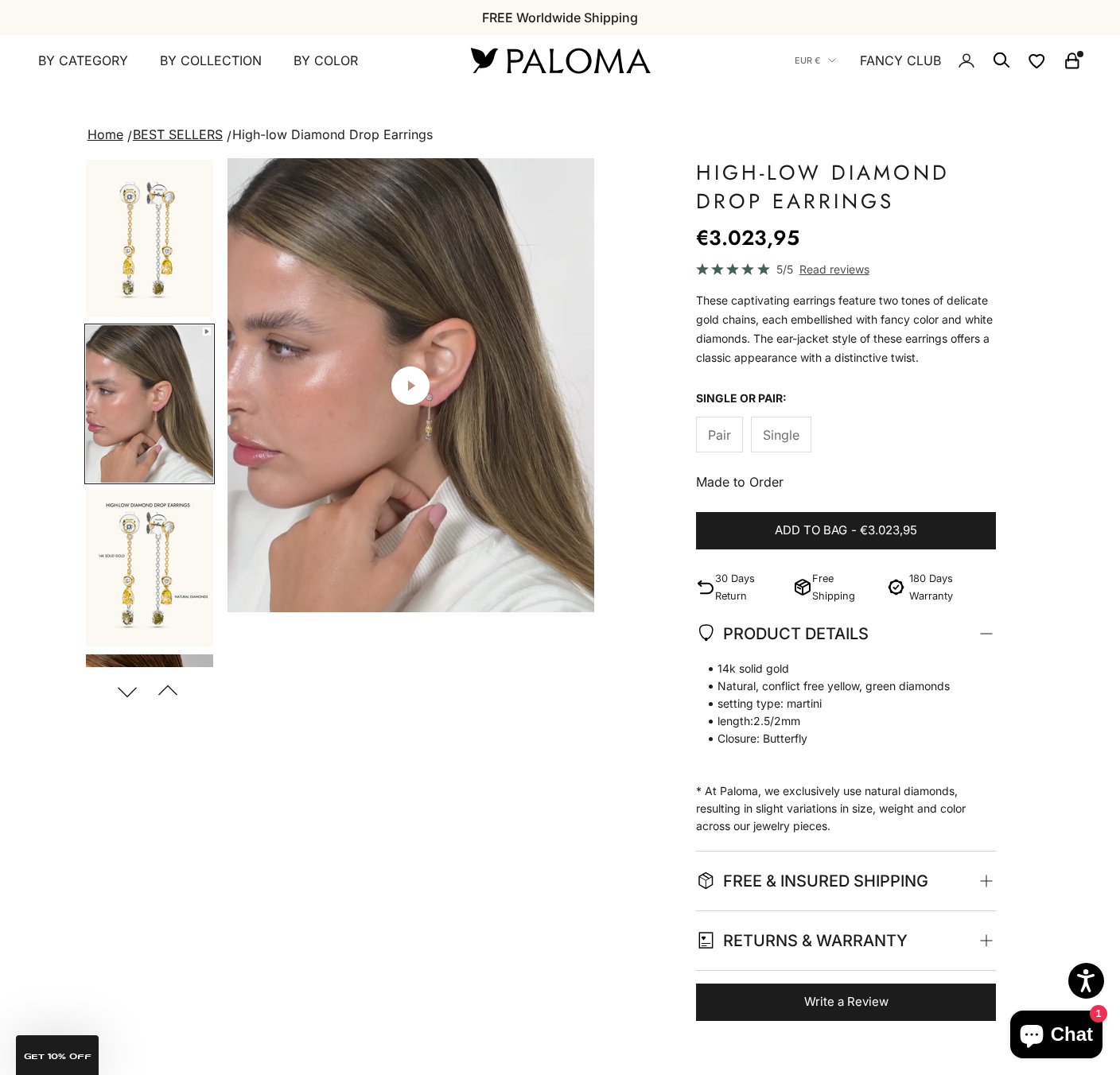 click on "Previous" at bounding box center [168, 691] 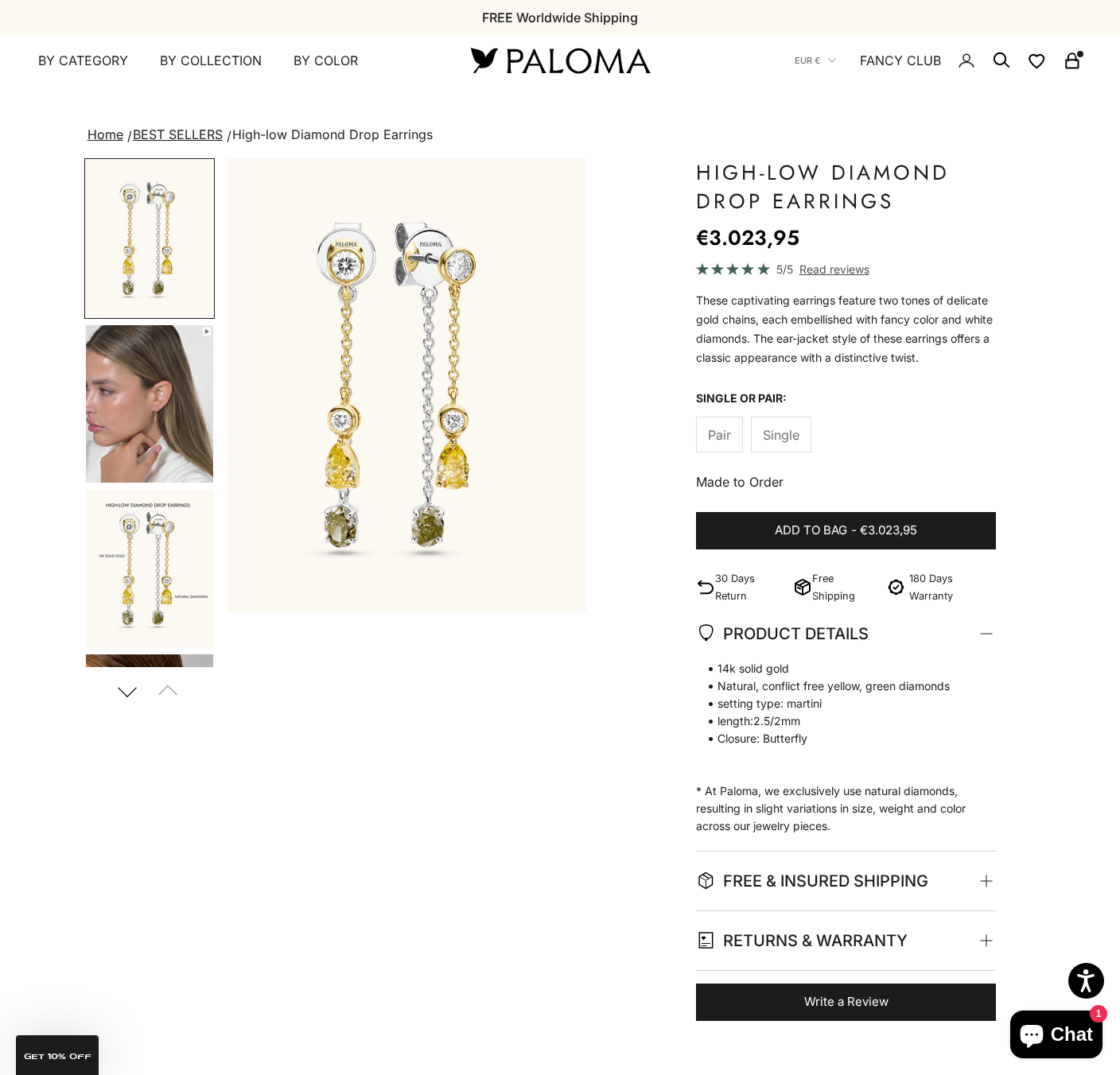 scroll, scrollTop: 0, scrollLeft: 0, axis: both 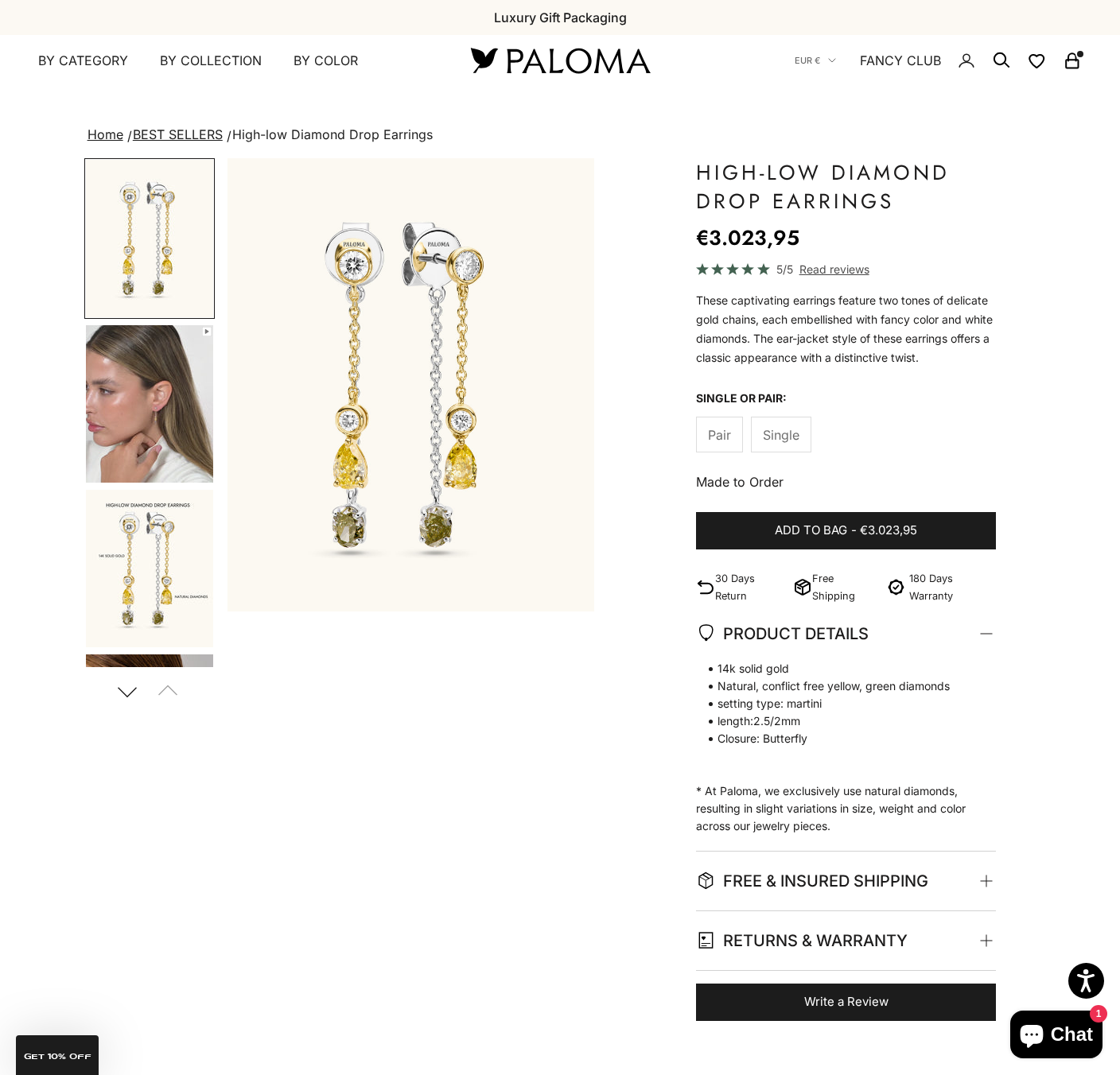 click on "Next" at bounding box center [127, 691] 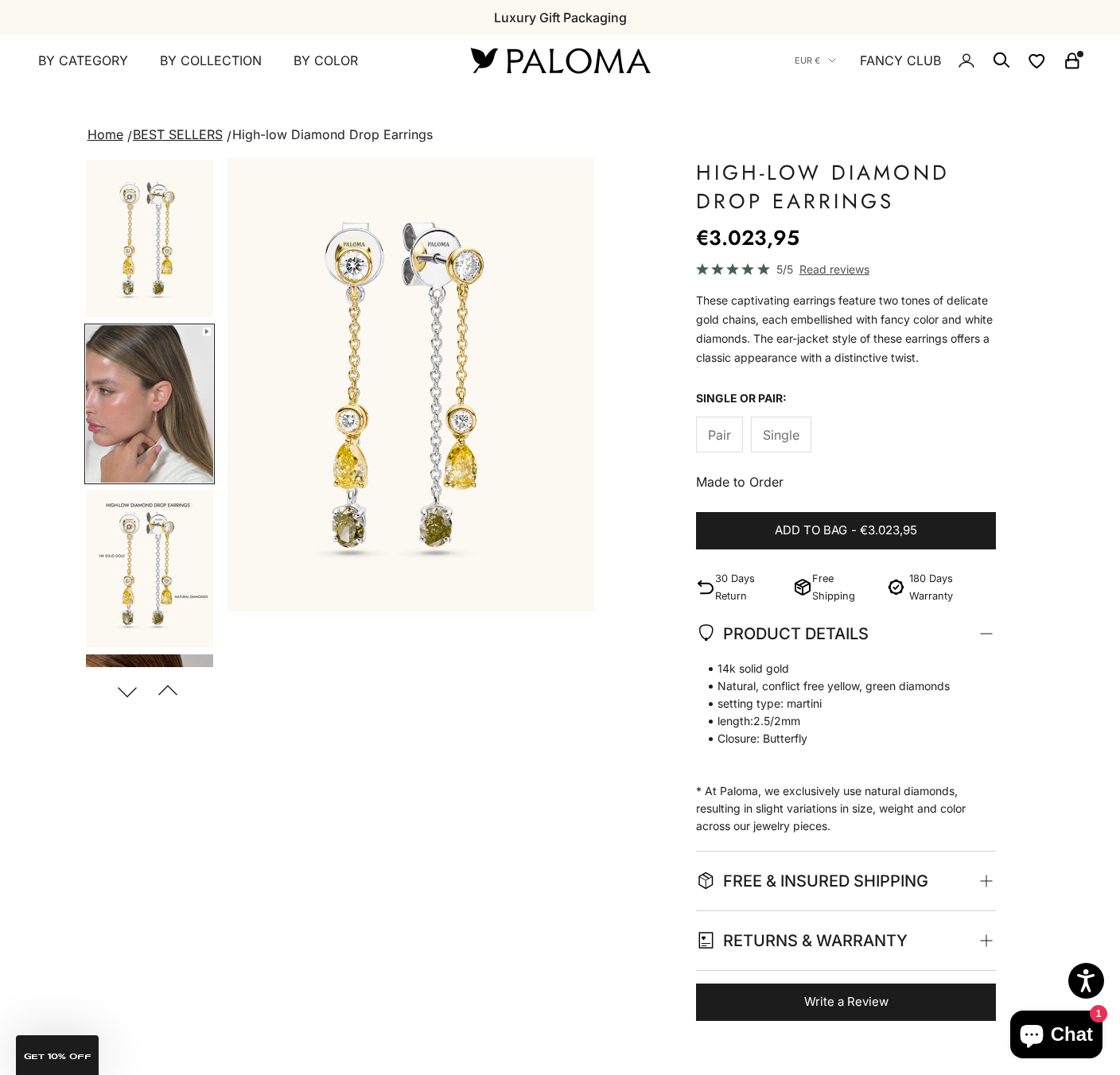 scroll, scrollTop: 0, scrollLeft: 386, axis: horizontal 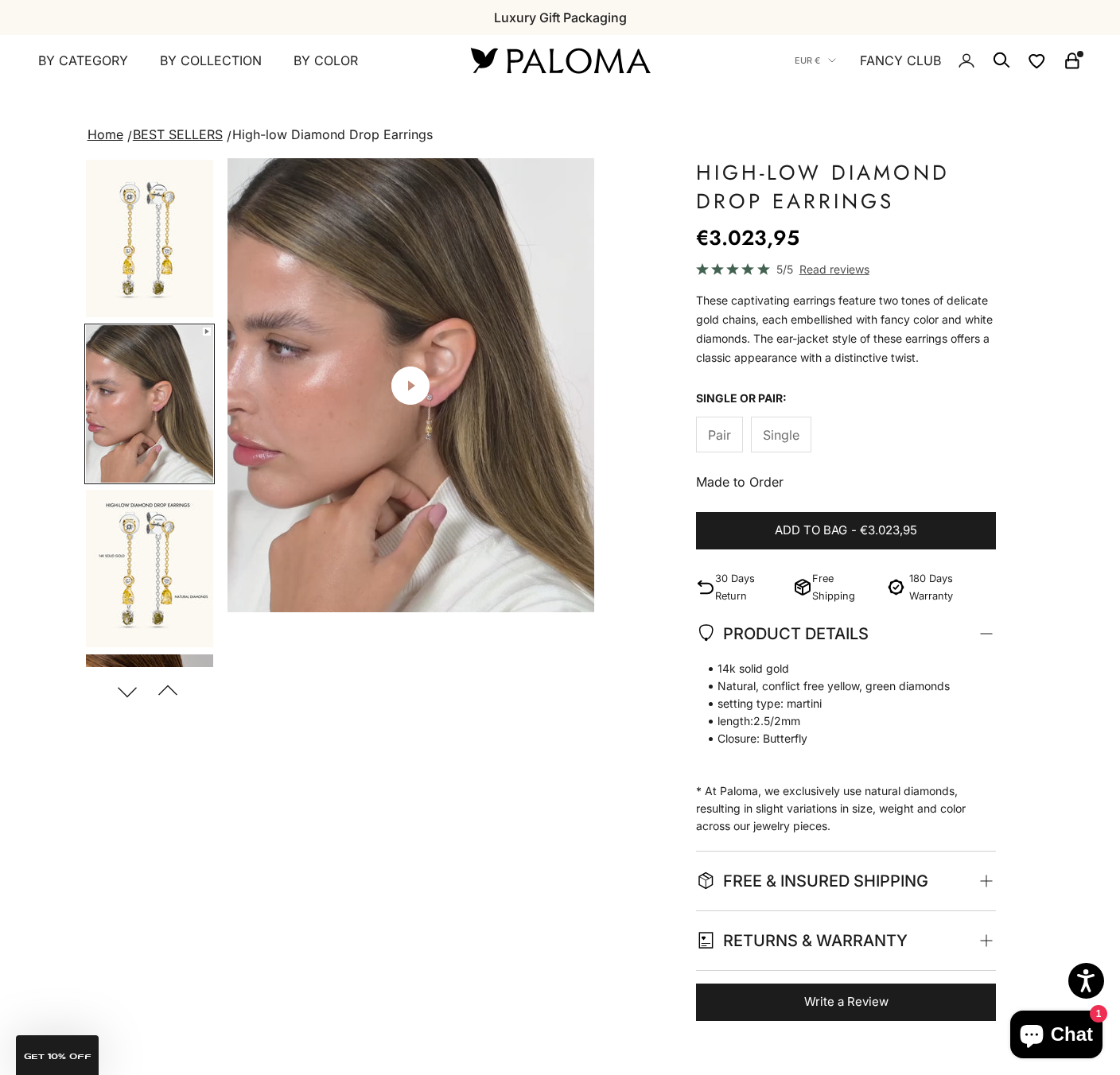 click on "Next" at bounding box center (127, 691) 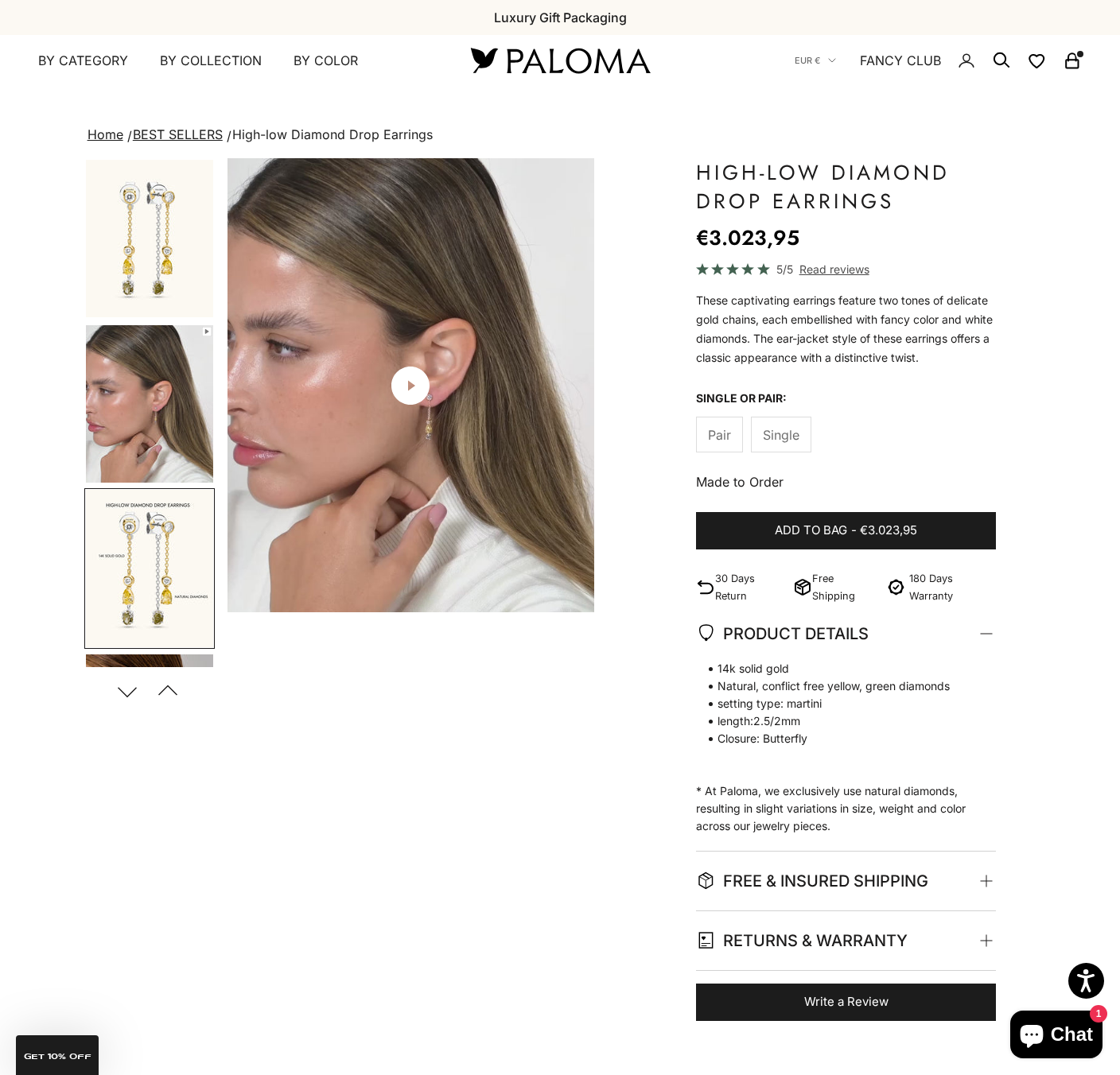 scroll, scrollTop: 154, scrollLeft: 0, axis: vertical 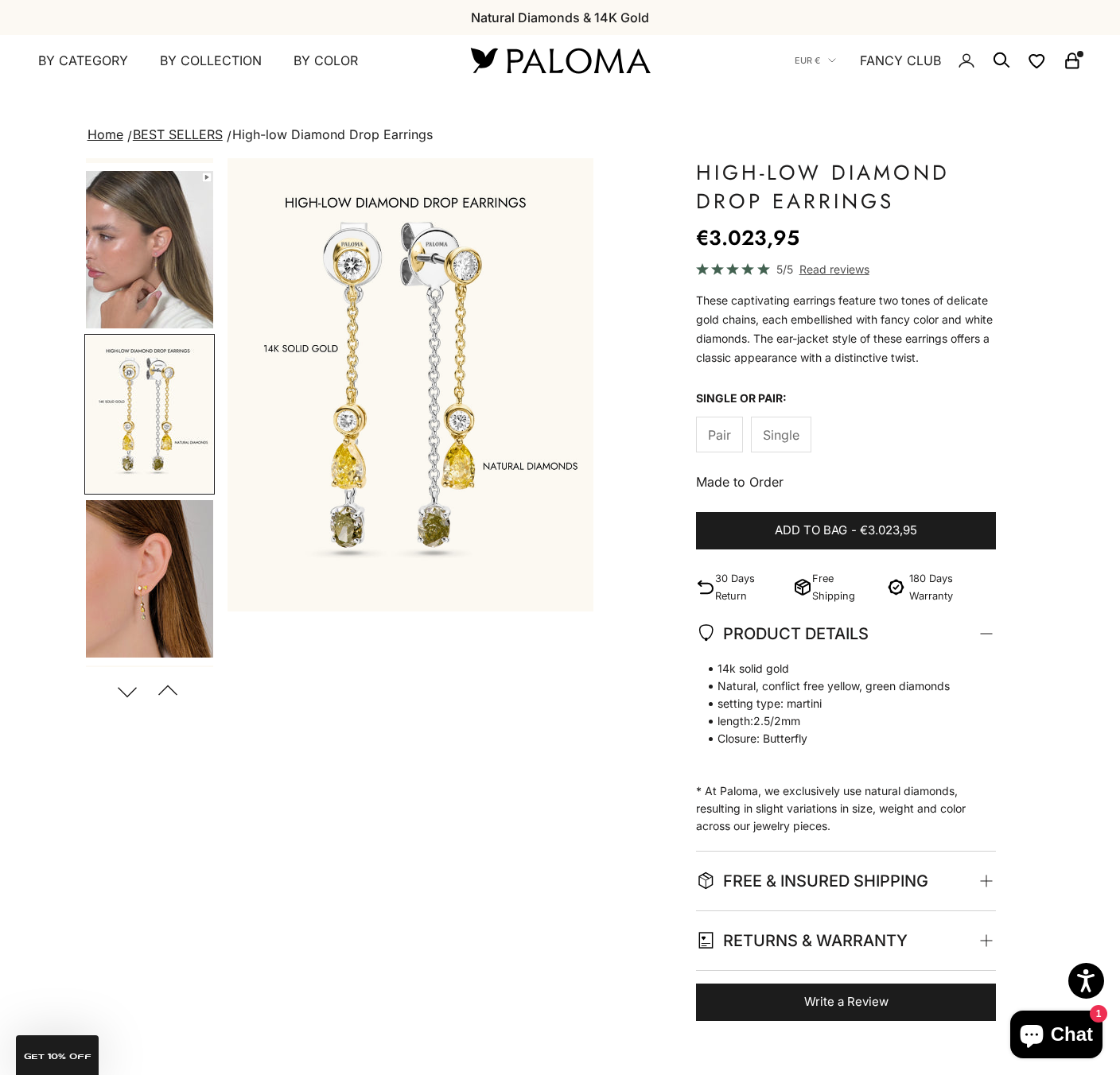 click on "Next" at bounding box center (127, 691) 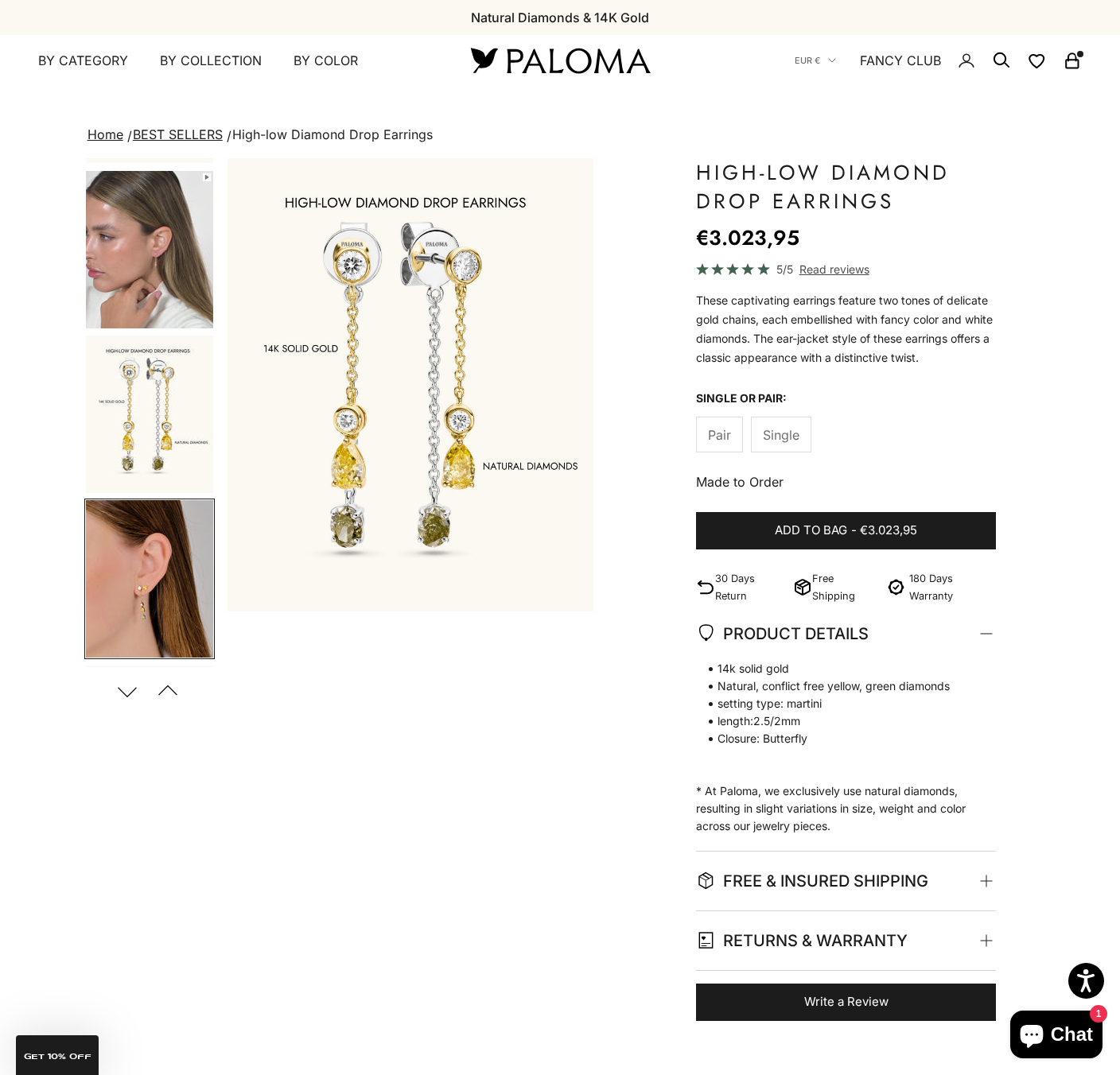 scroll, scrollTop: 313, scrollLeft: 0, axis: vertical 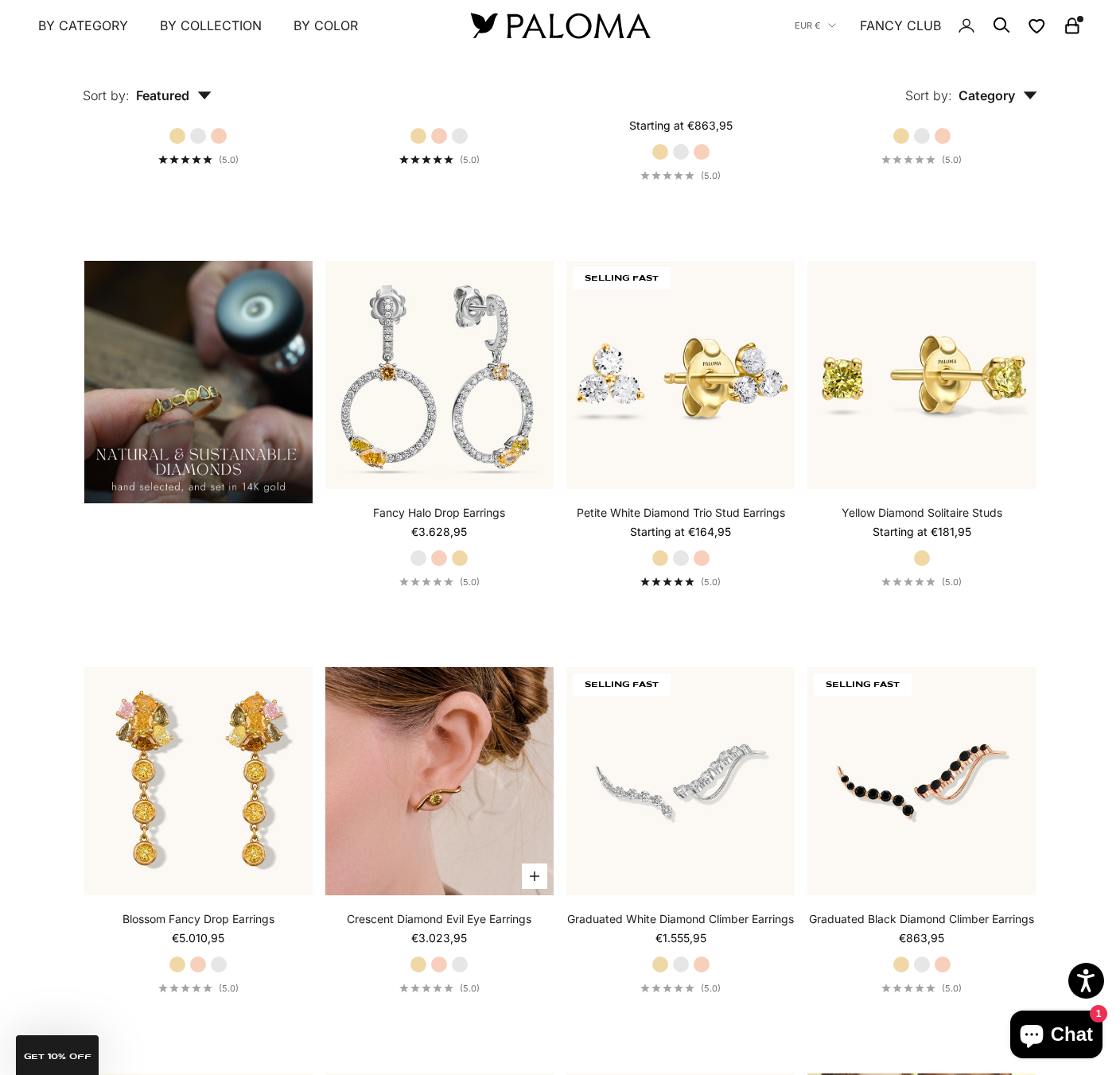click at bounding box center [439, 781] 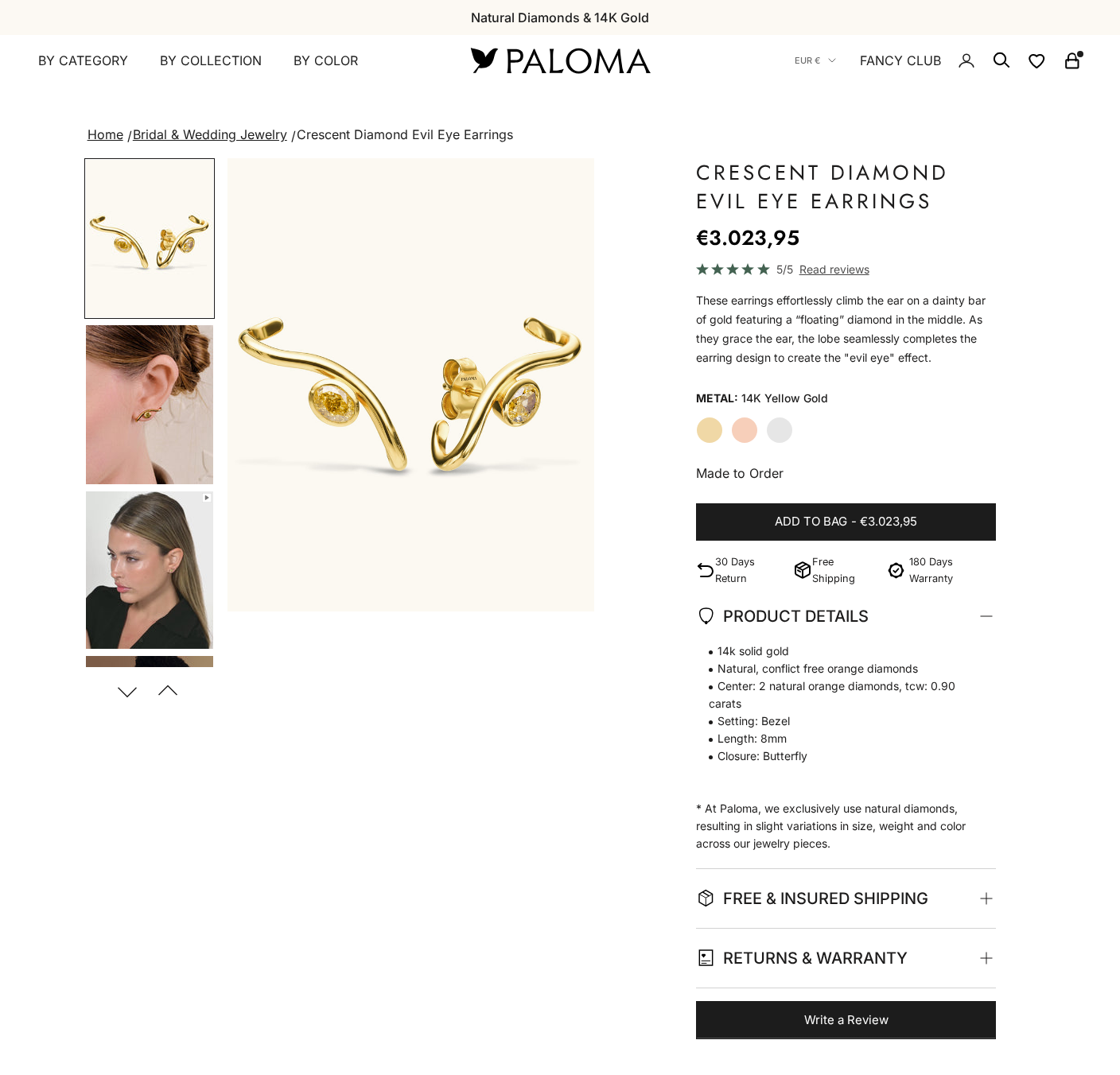 scroll, scrollTop: 0, scrollLeft: 0, axis: both 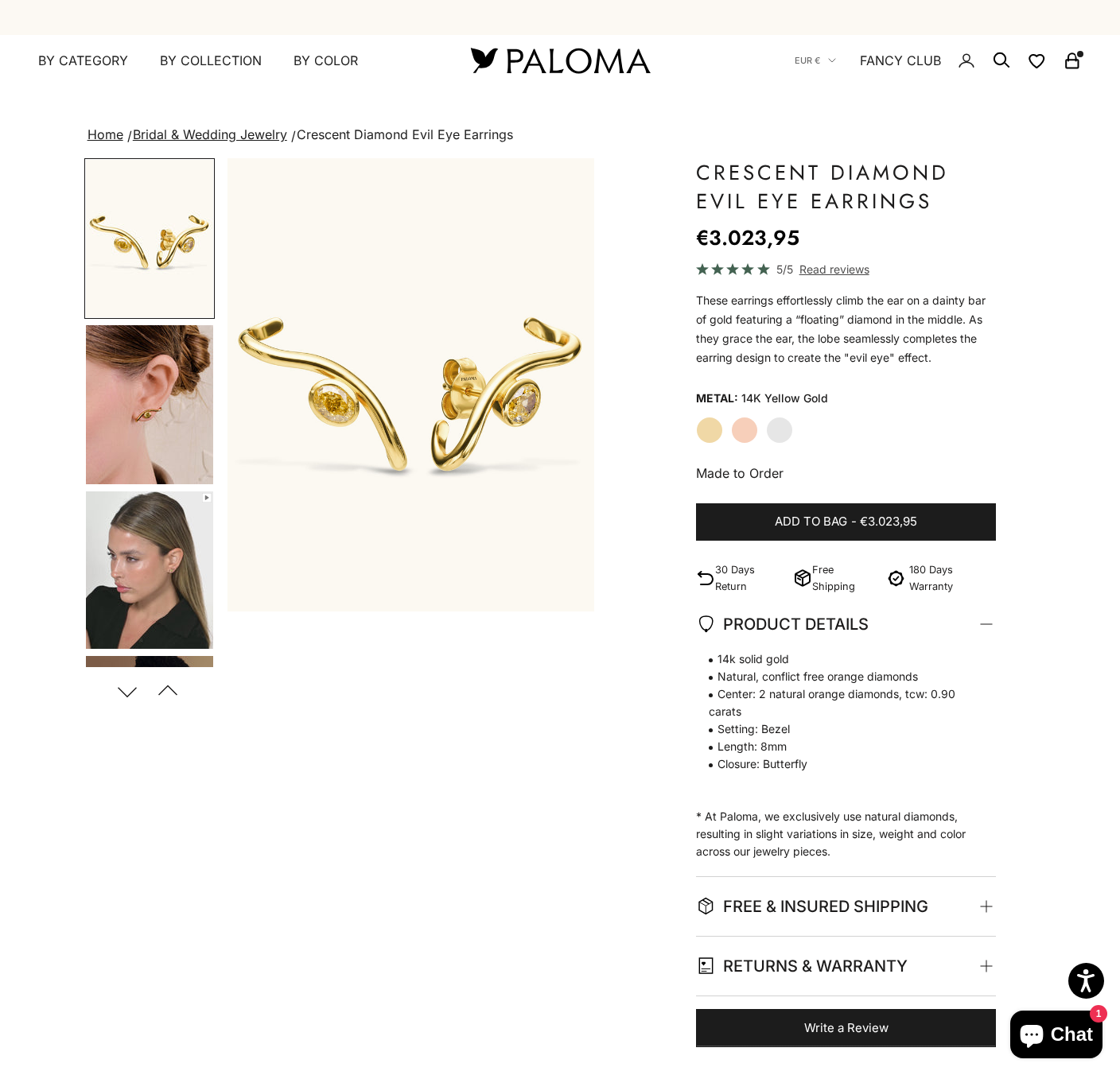 click on "White Gold" 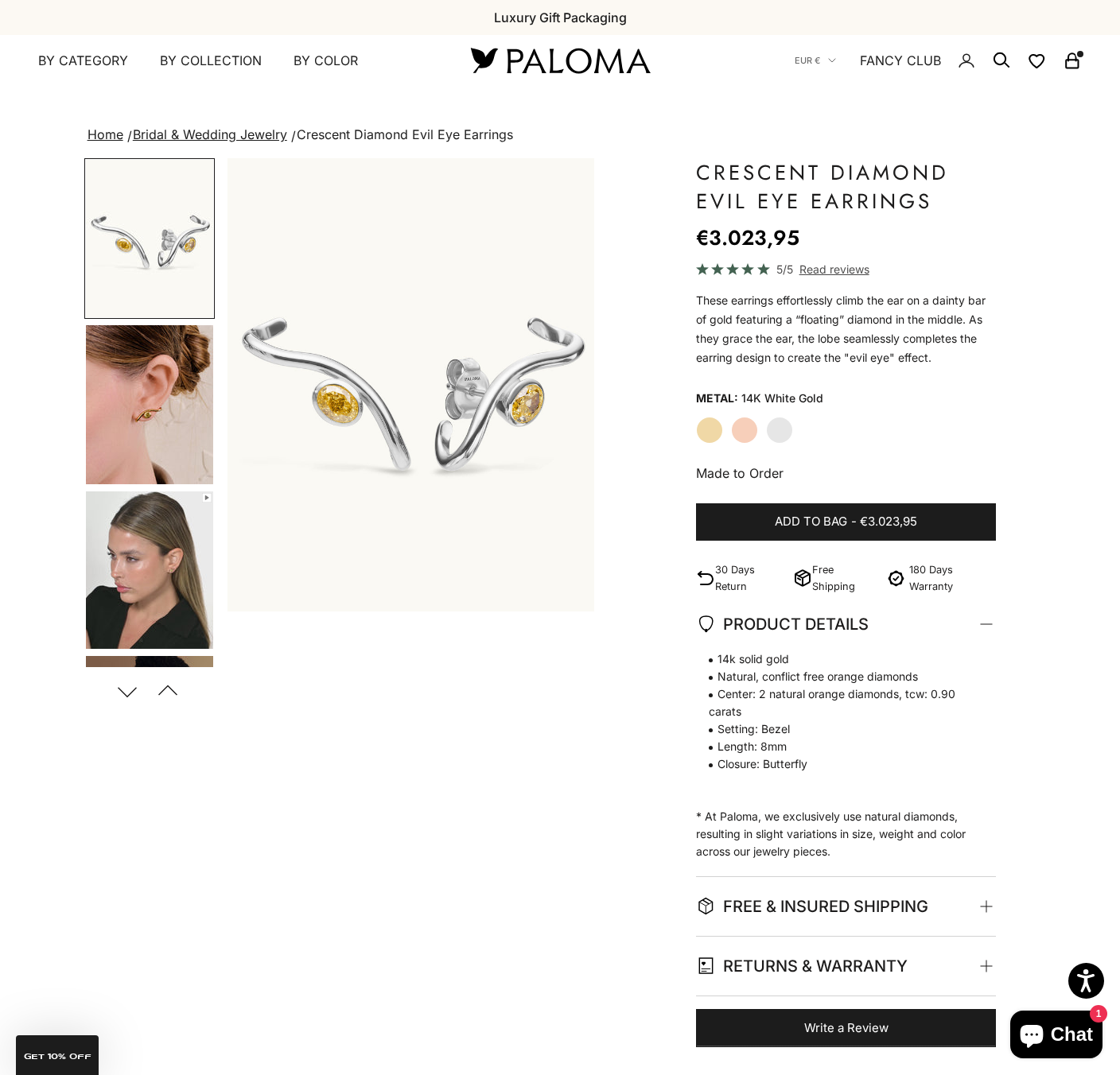 click on "Previous" at bounding box center [168, 691] 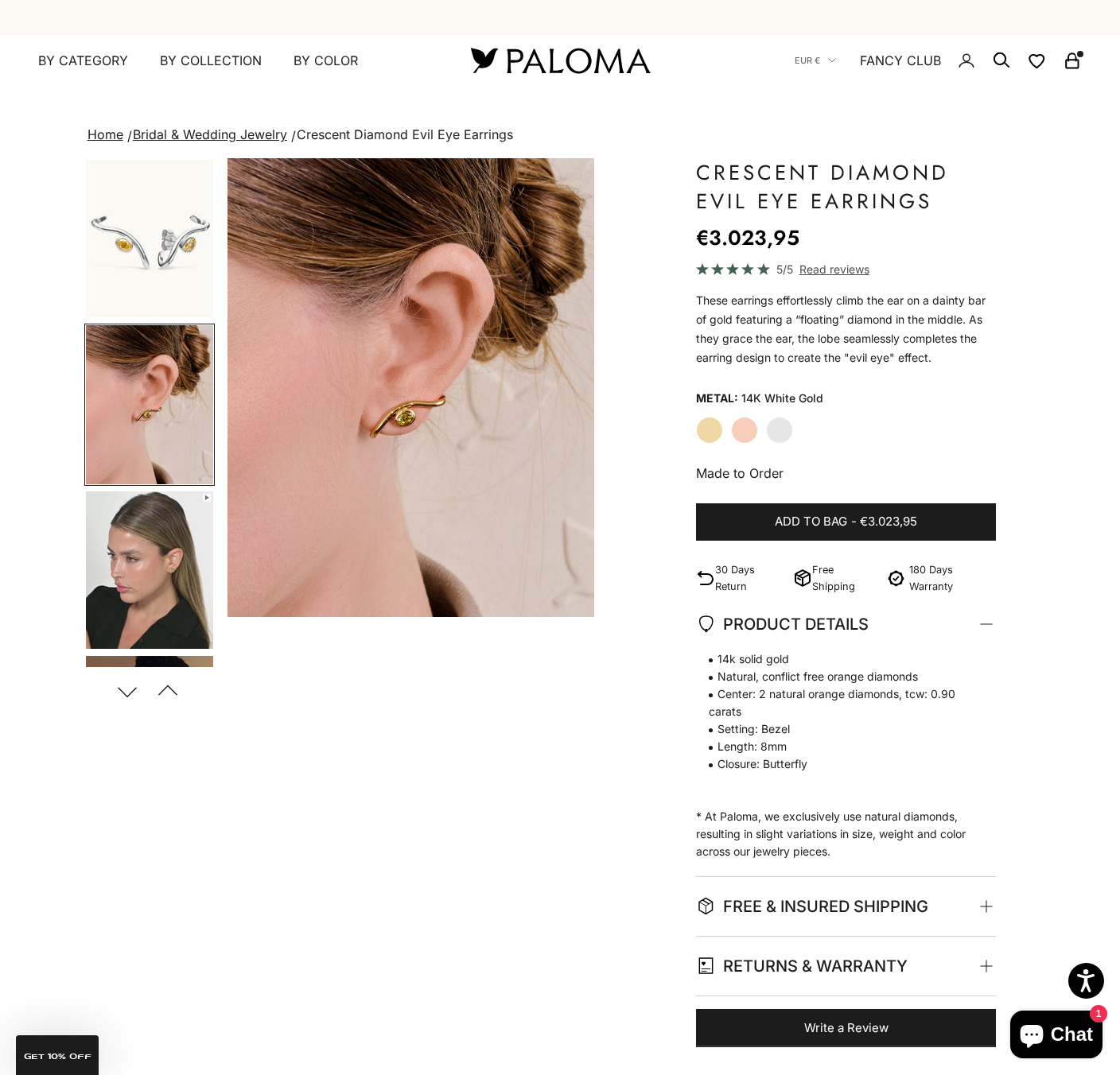 click on "Next" at bounding box center [127, 691] 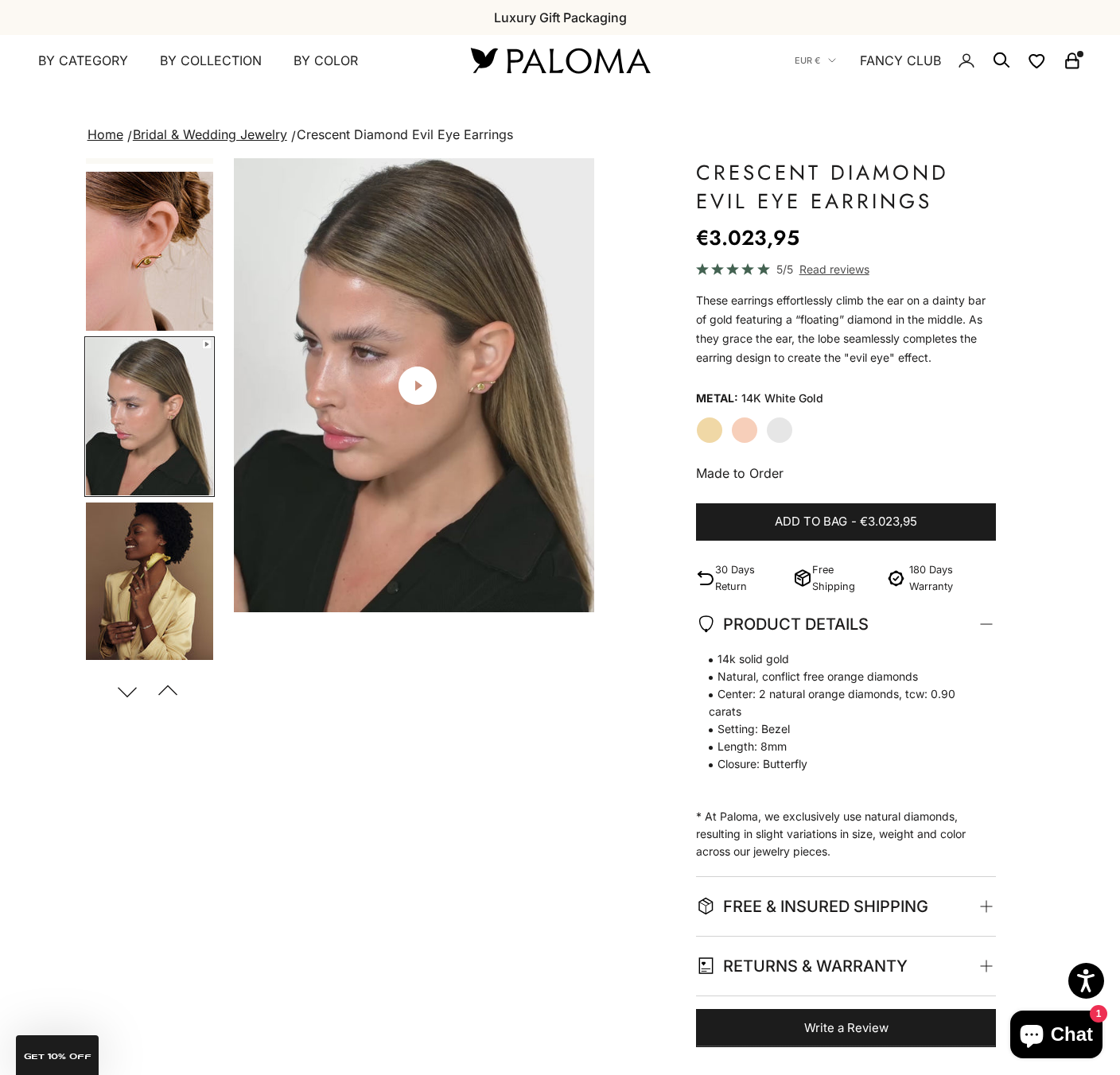 scroll, scrollTop: 156, scrollLeft: 0, axis: vertical 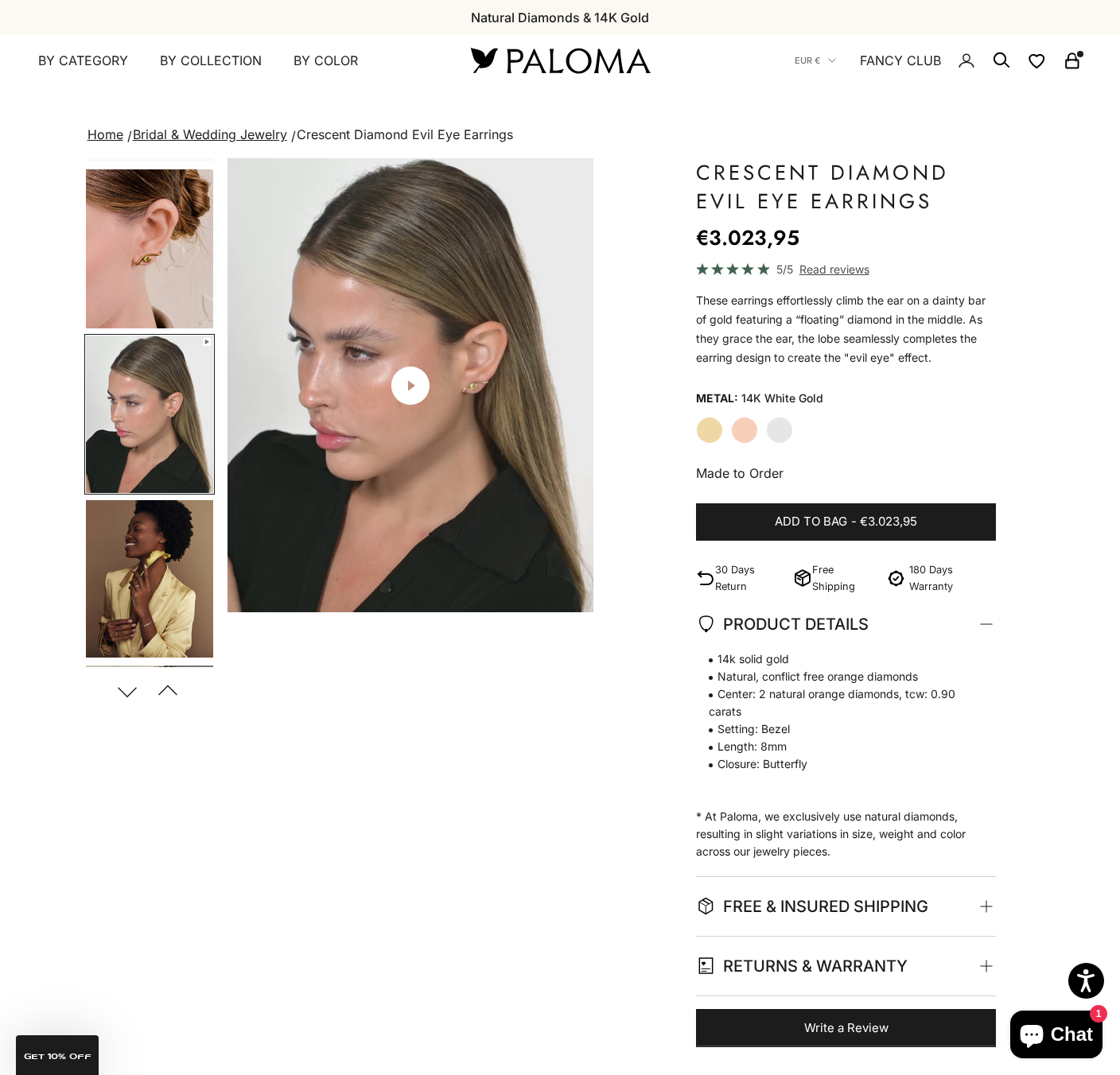 click on "Next" at bounding box center (127, 691) 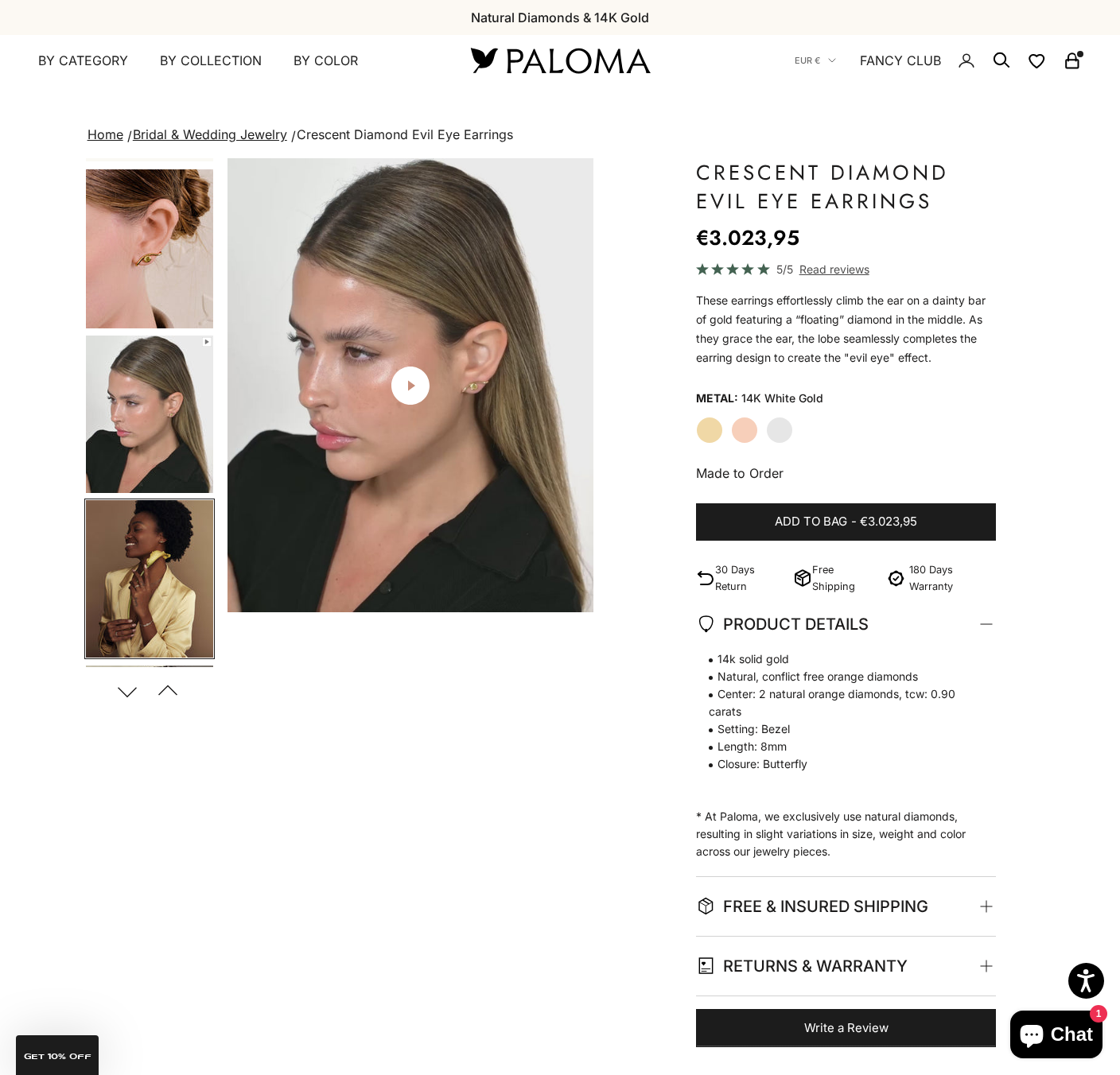 scroll, scrollTop: 0, scrollLeft: 1148, axis: horizontal 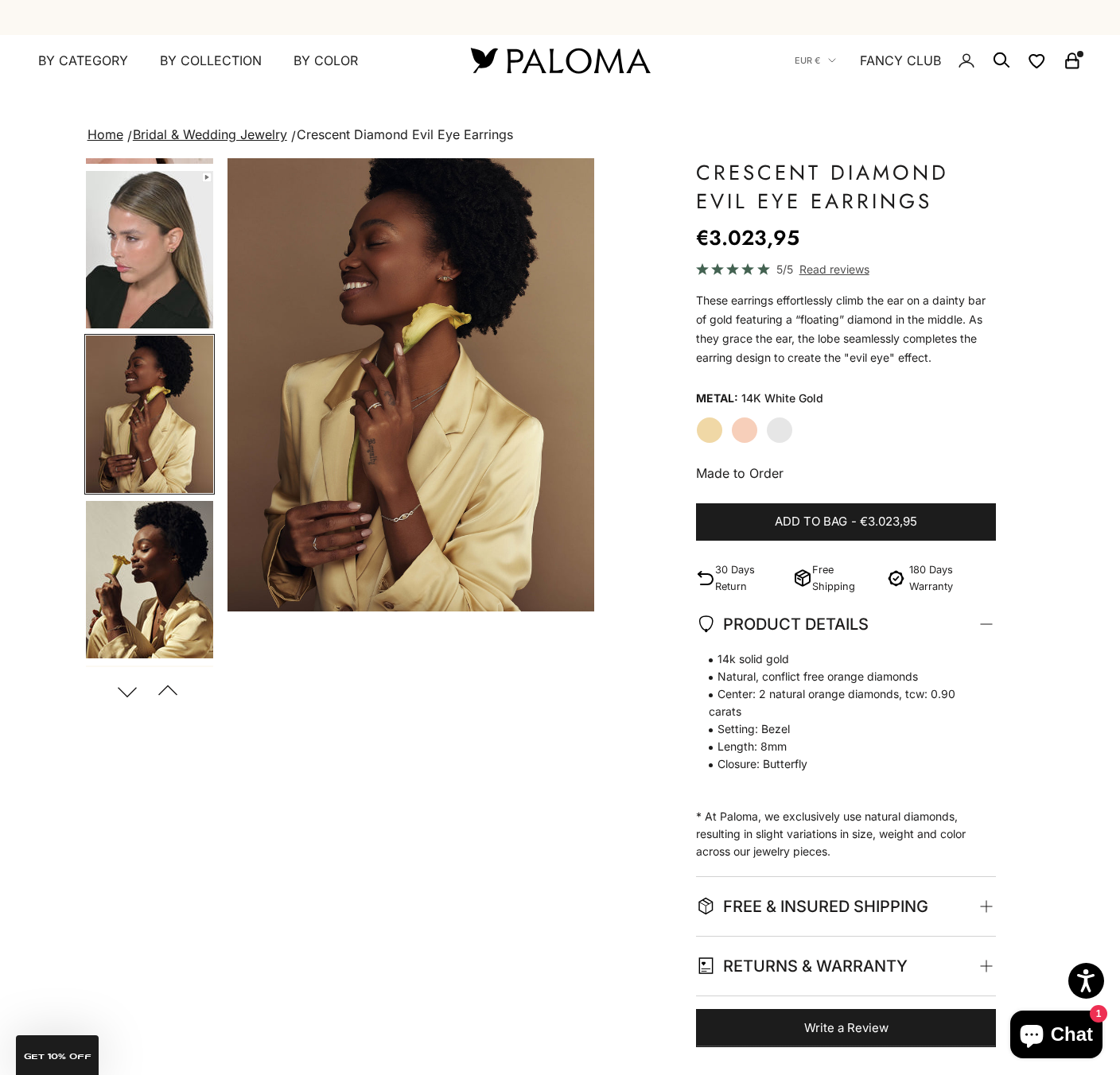 click on "Next" at bounding box center (127, 691) 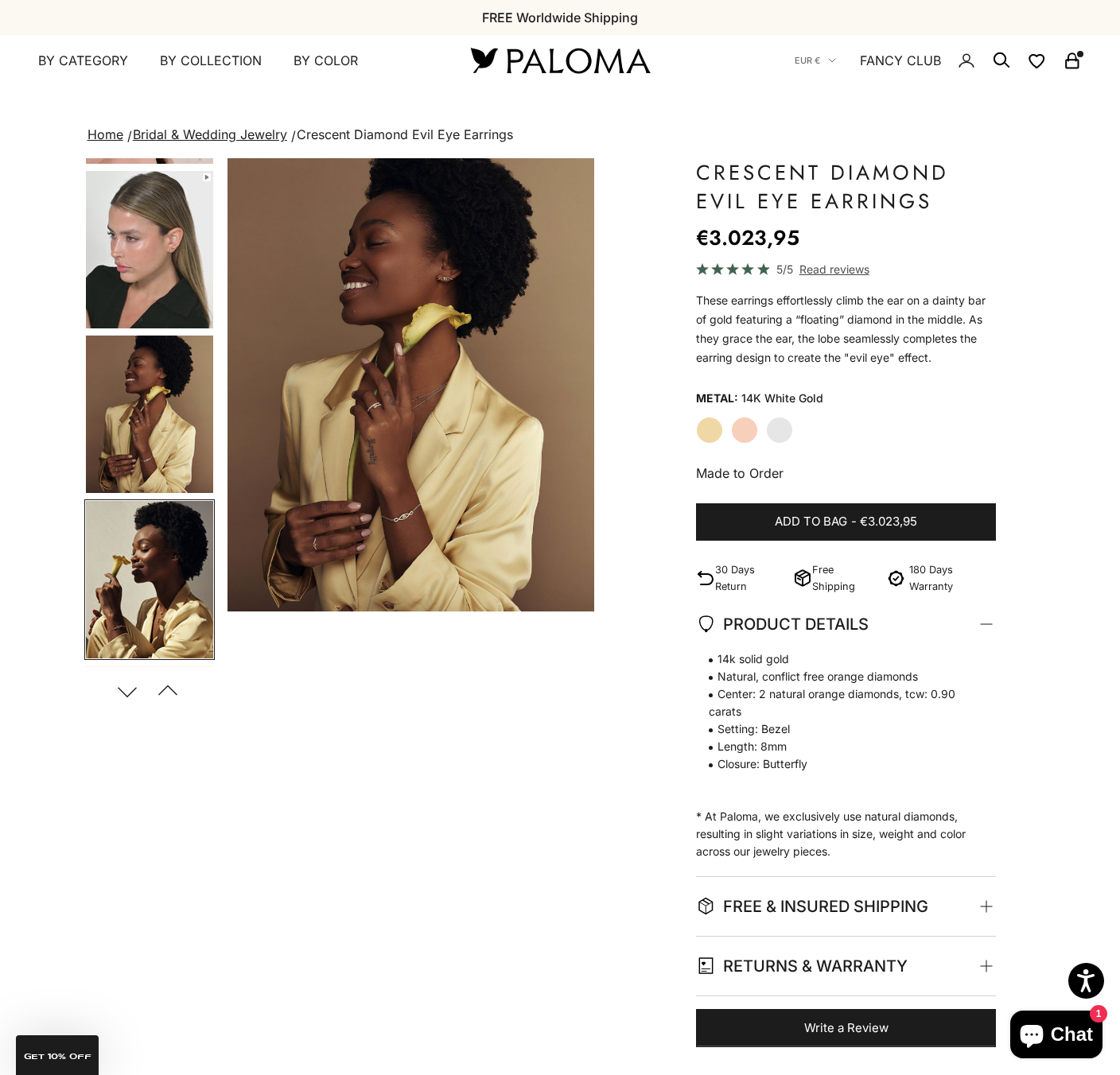 scroll, scrollTop: 0, scrollLeft: 1536, axis: horizontal 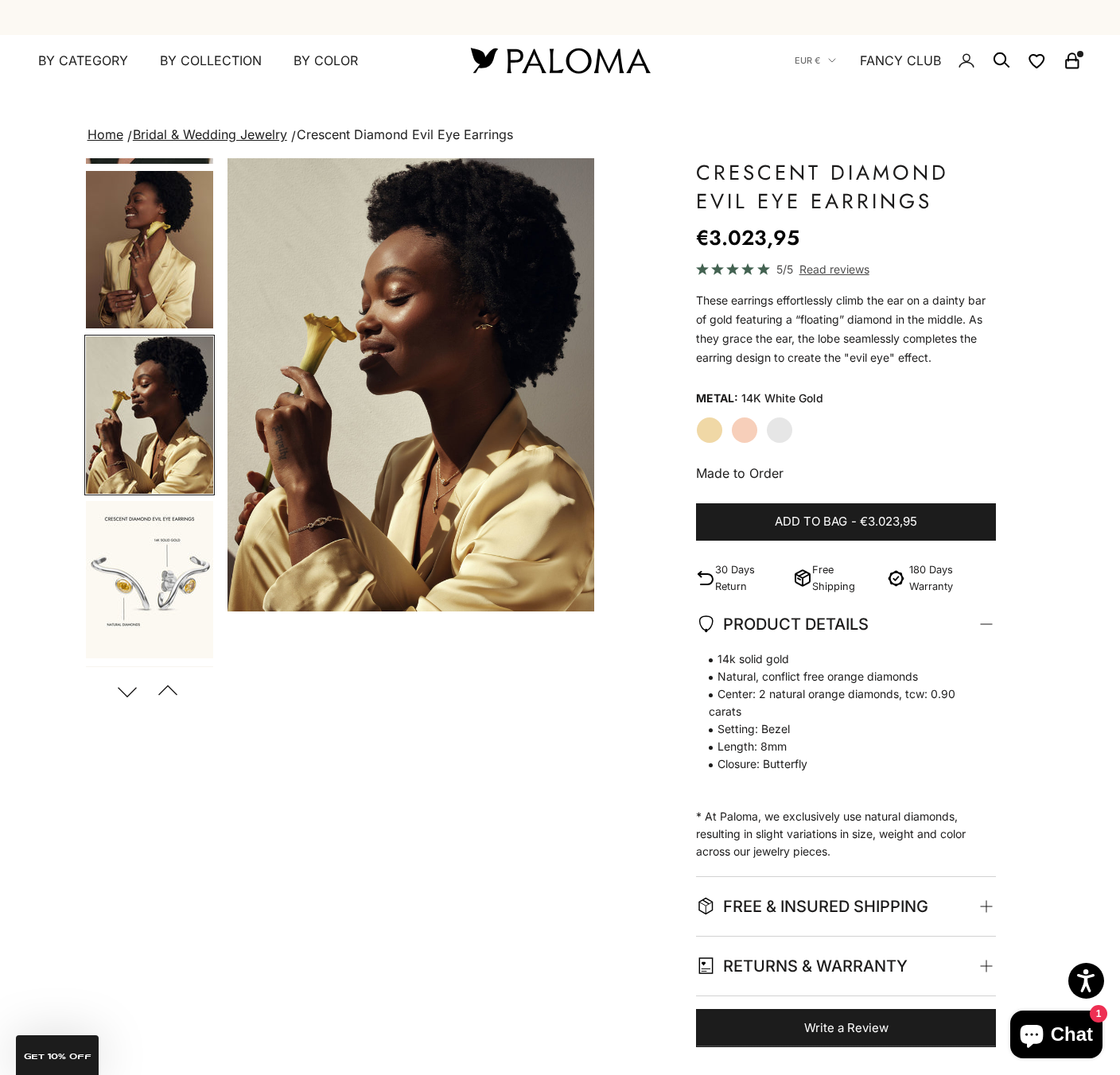 click at bounding box center [410, 385] 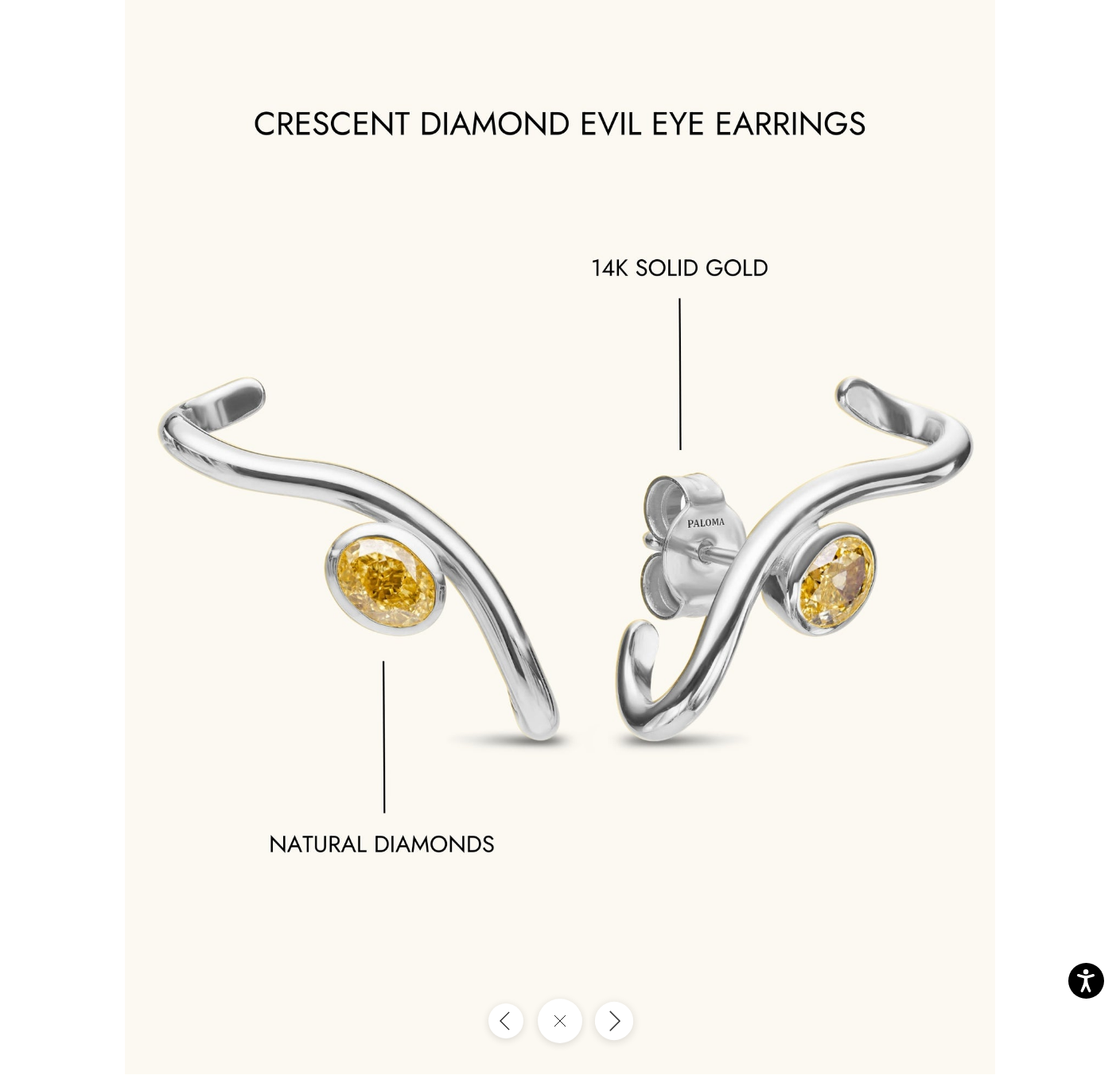 click 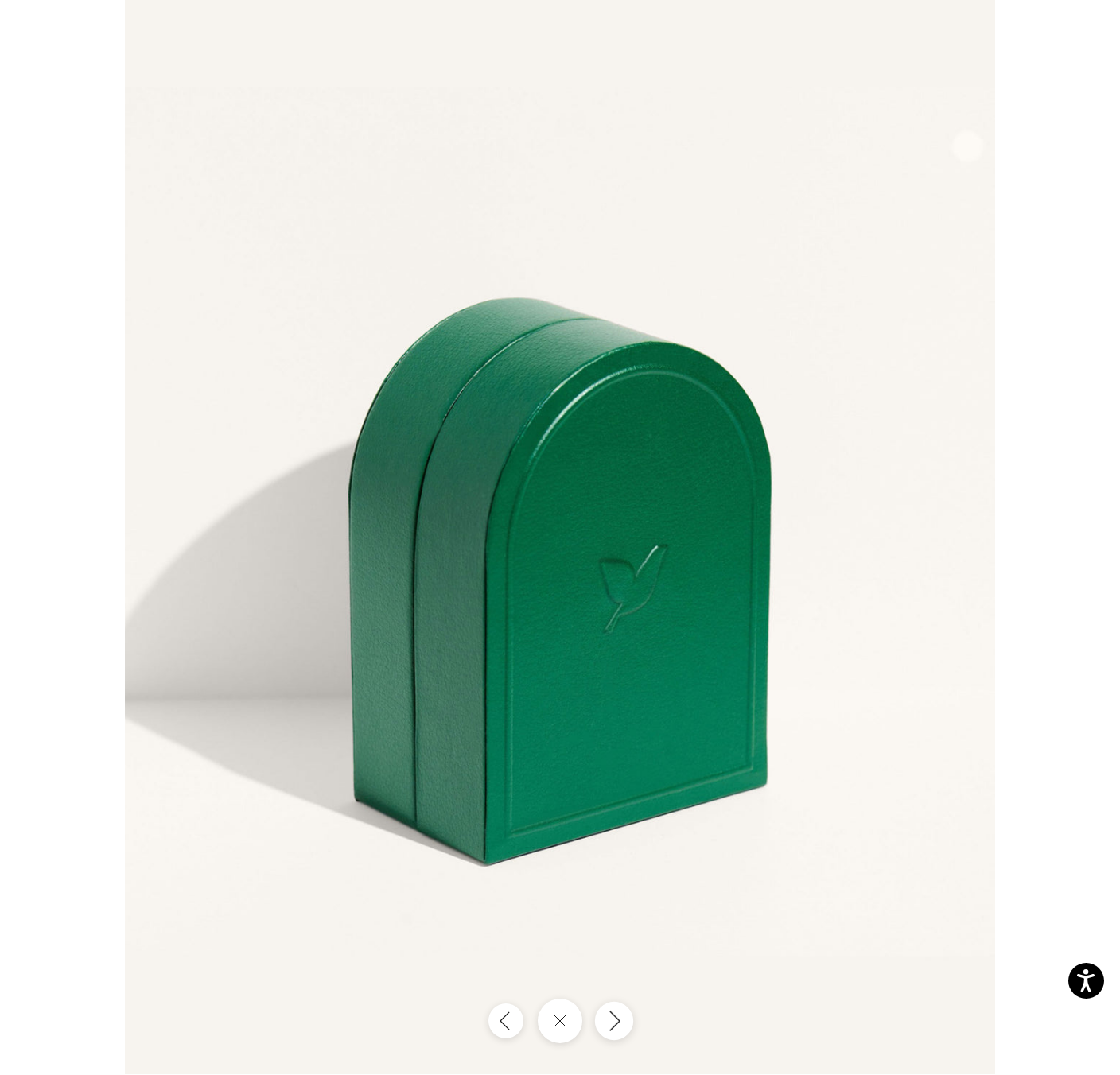 click 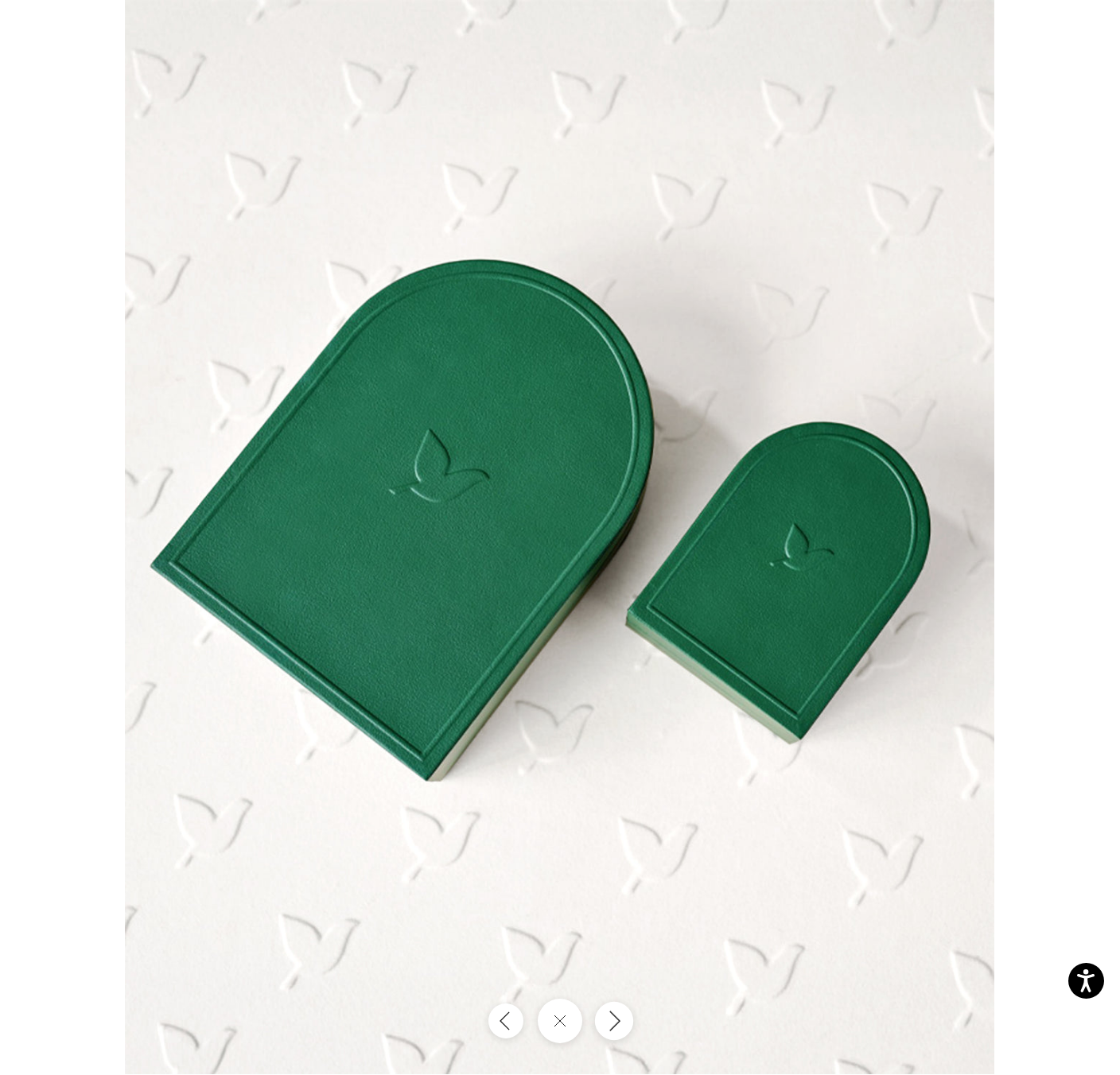 click 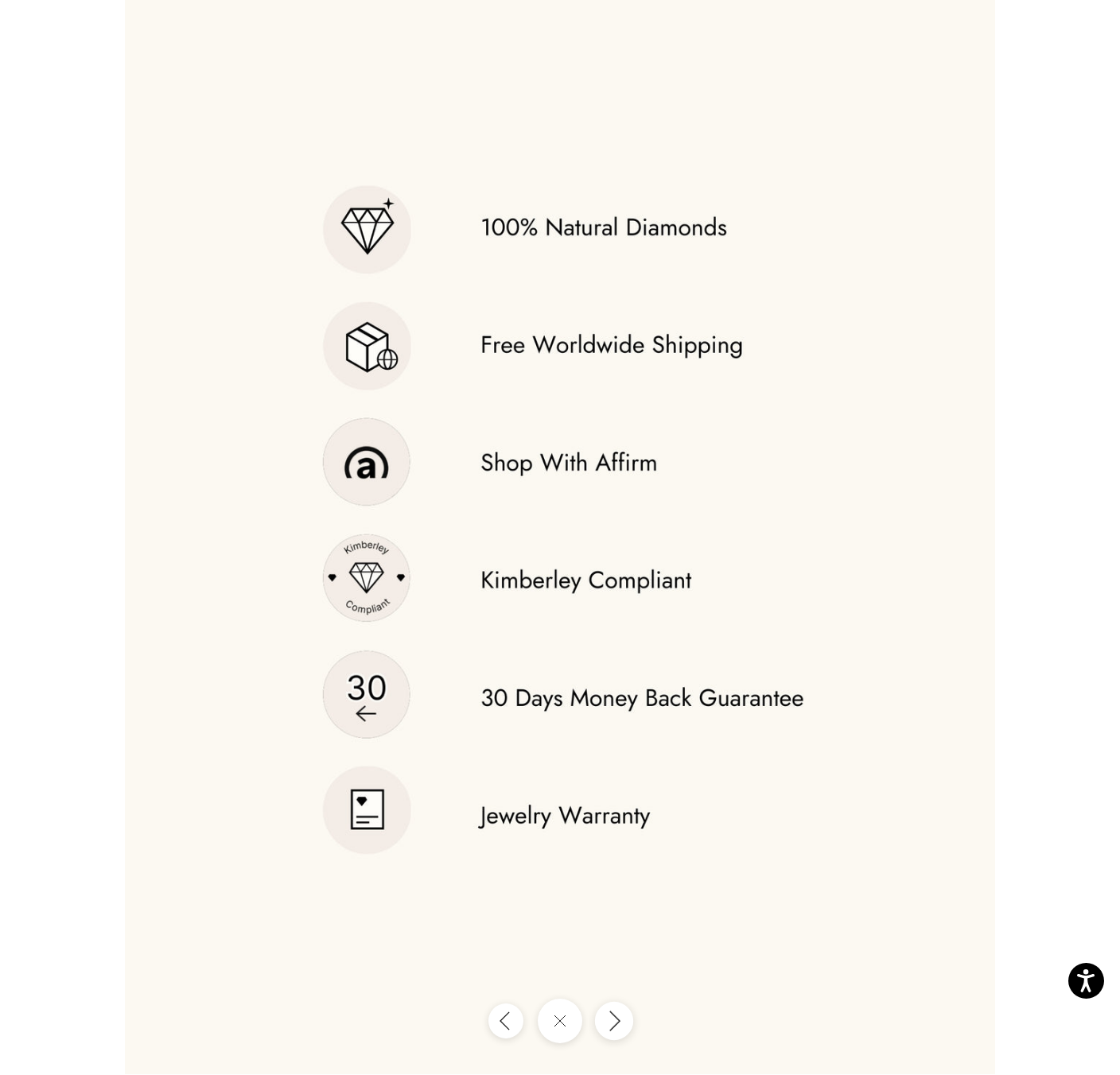 click 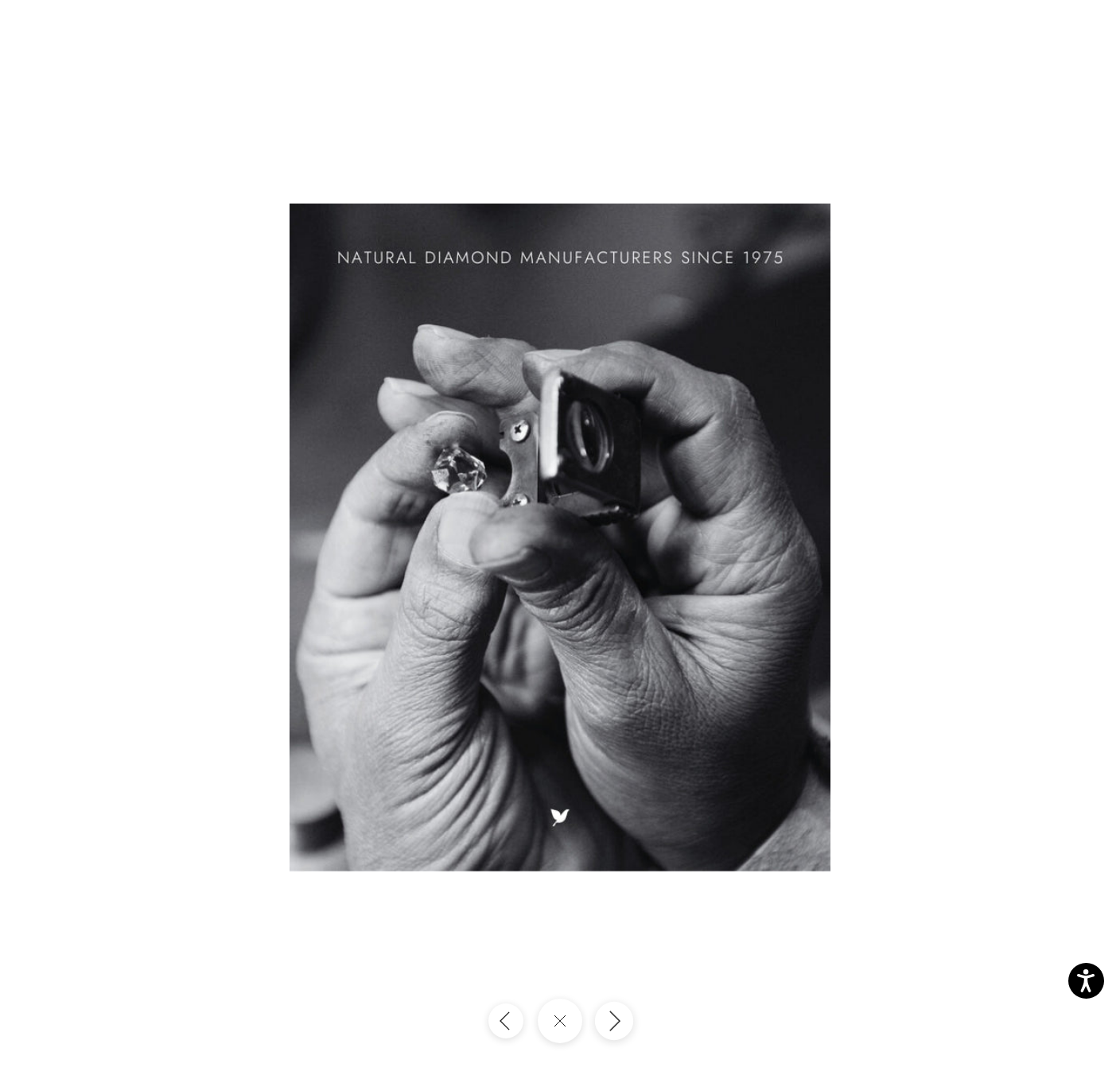 click 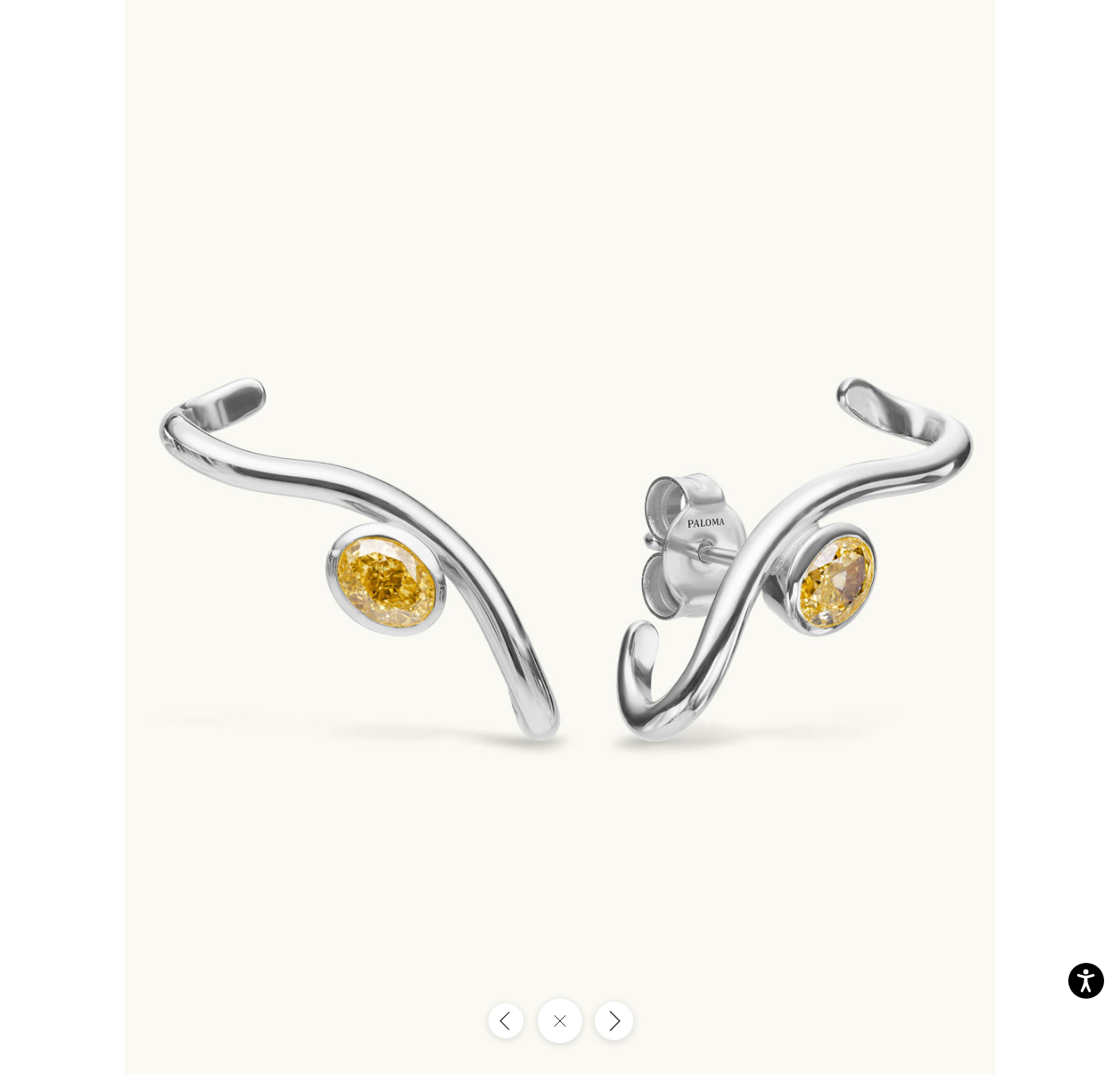 click 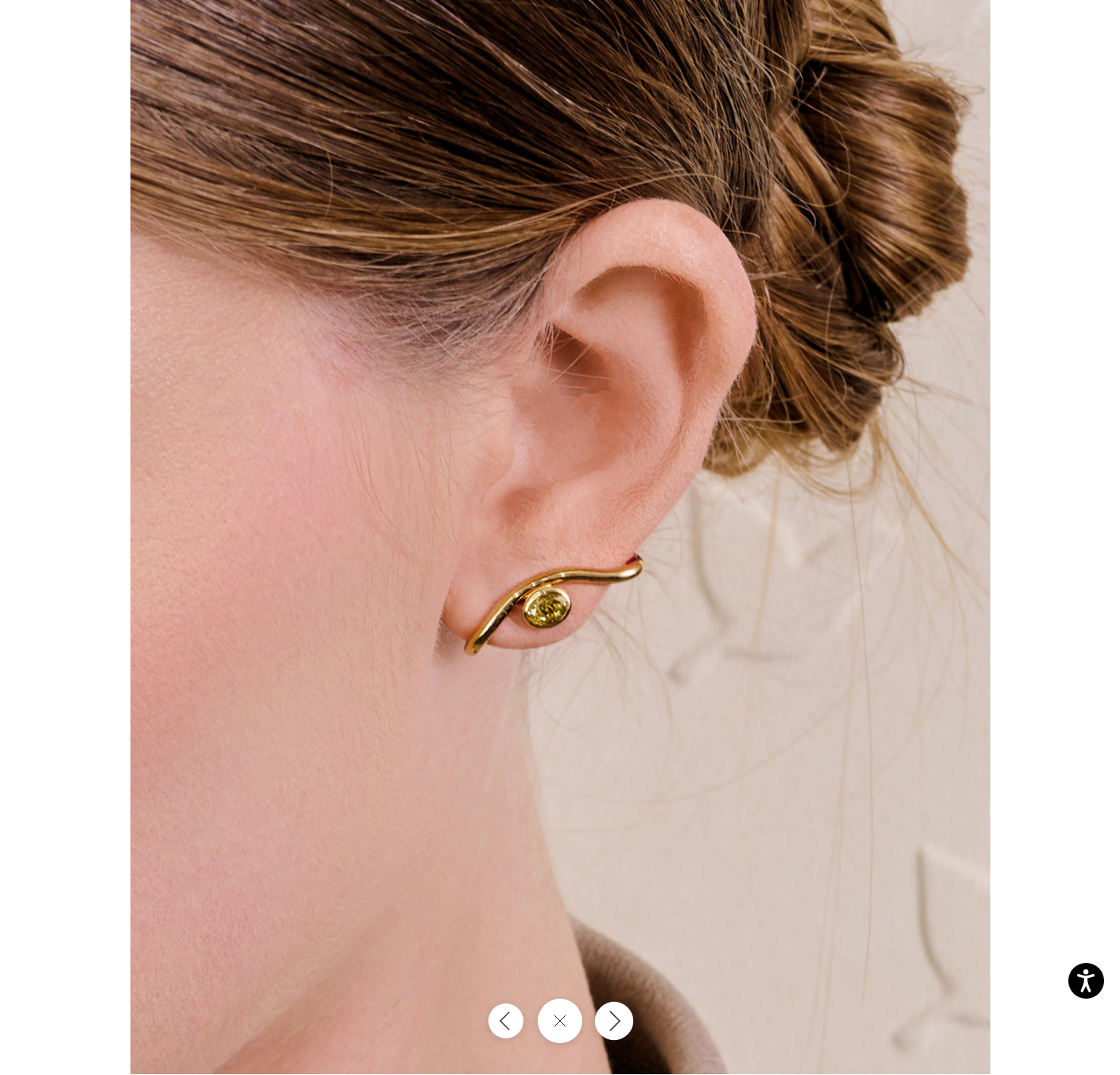 click 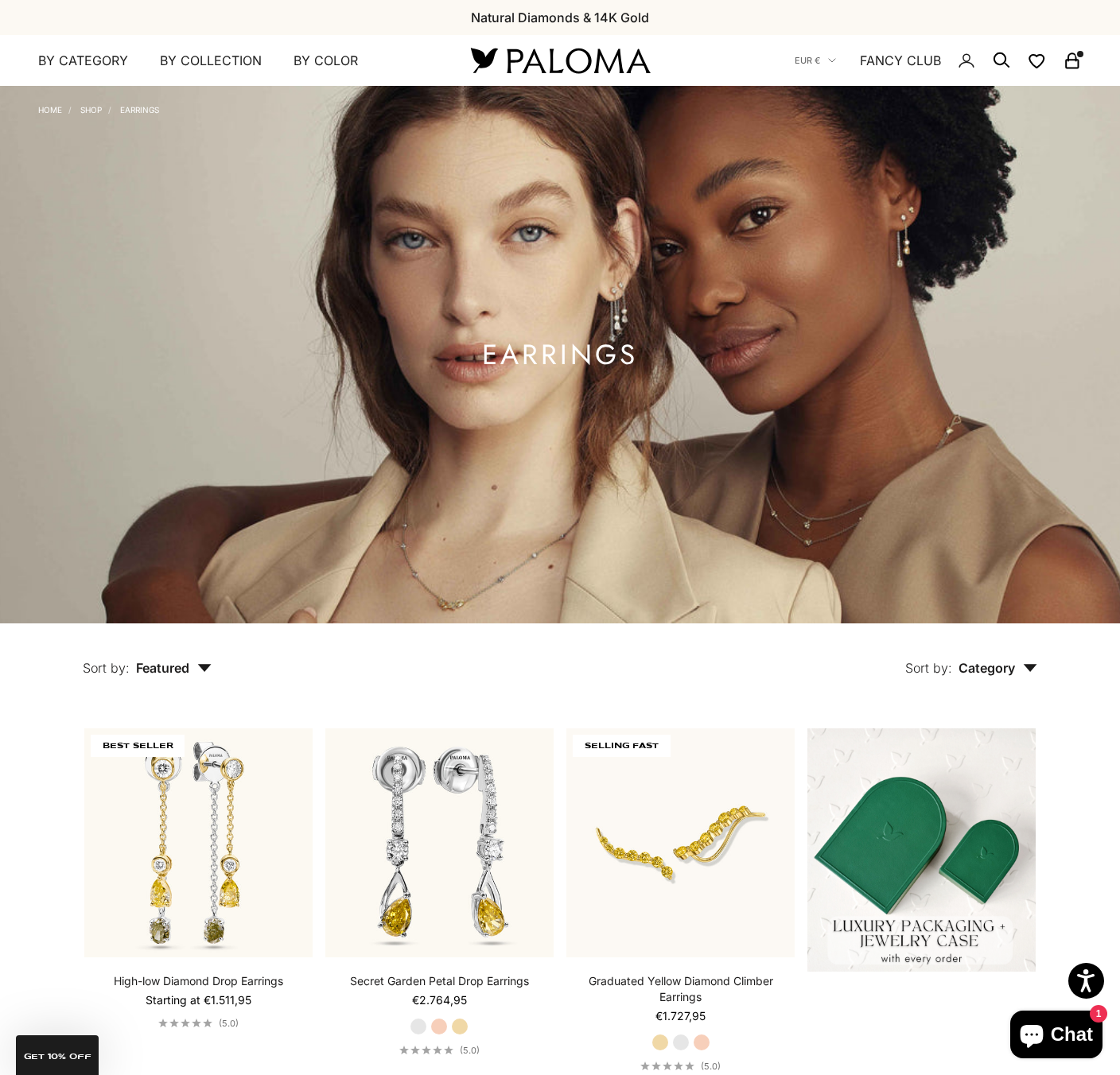 scroll, scrollTop: 0, scrollLeft: 0, axis: both 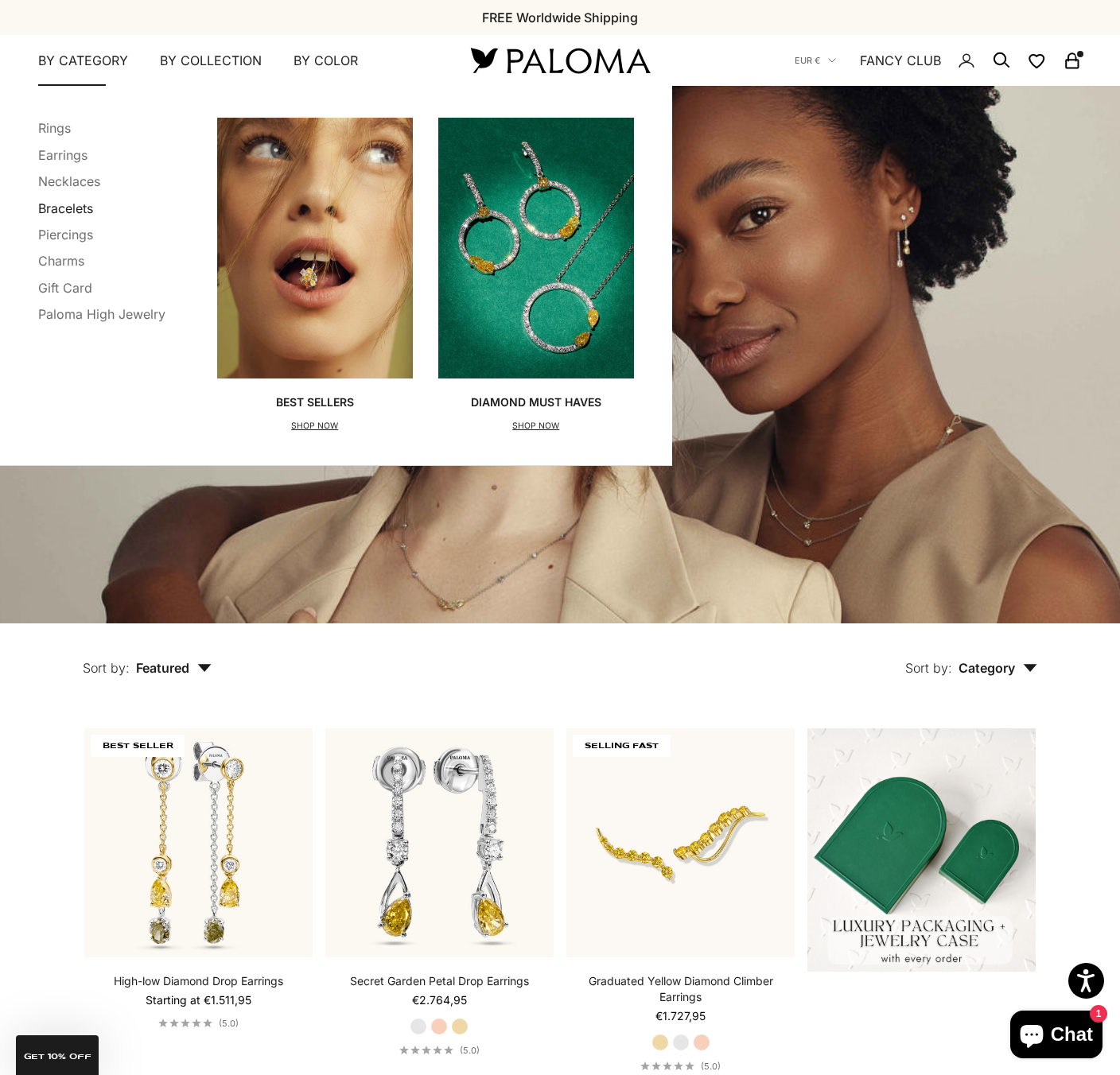 click on "Bracelets" at bounding box center (65, 208) 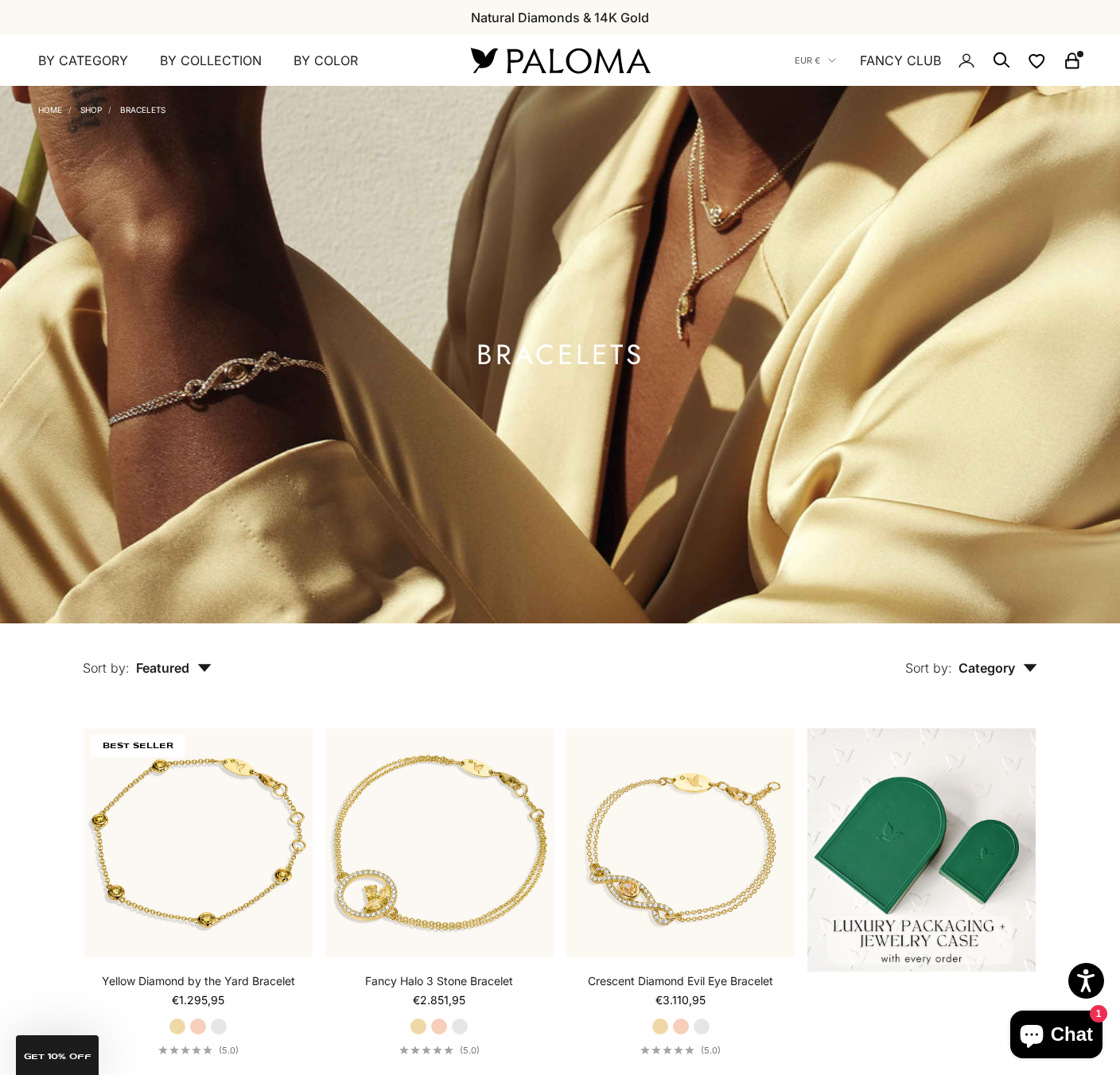 scroll, scrollTop: 0, scrollLeft: 0, axis: both 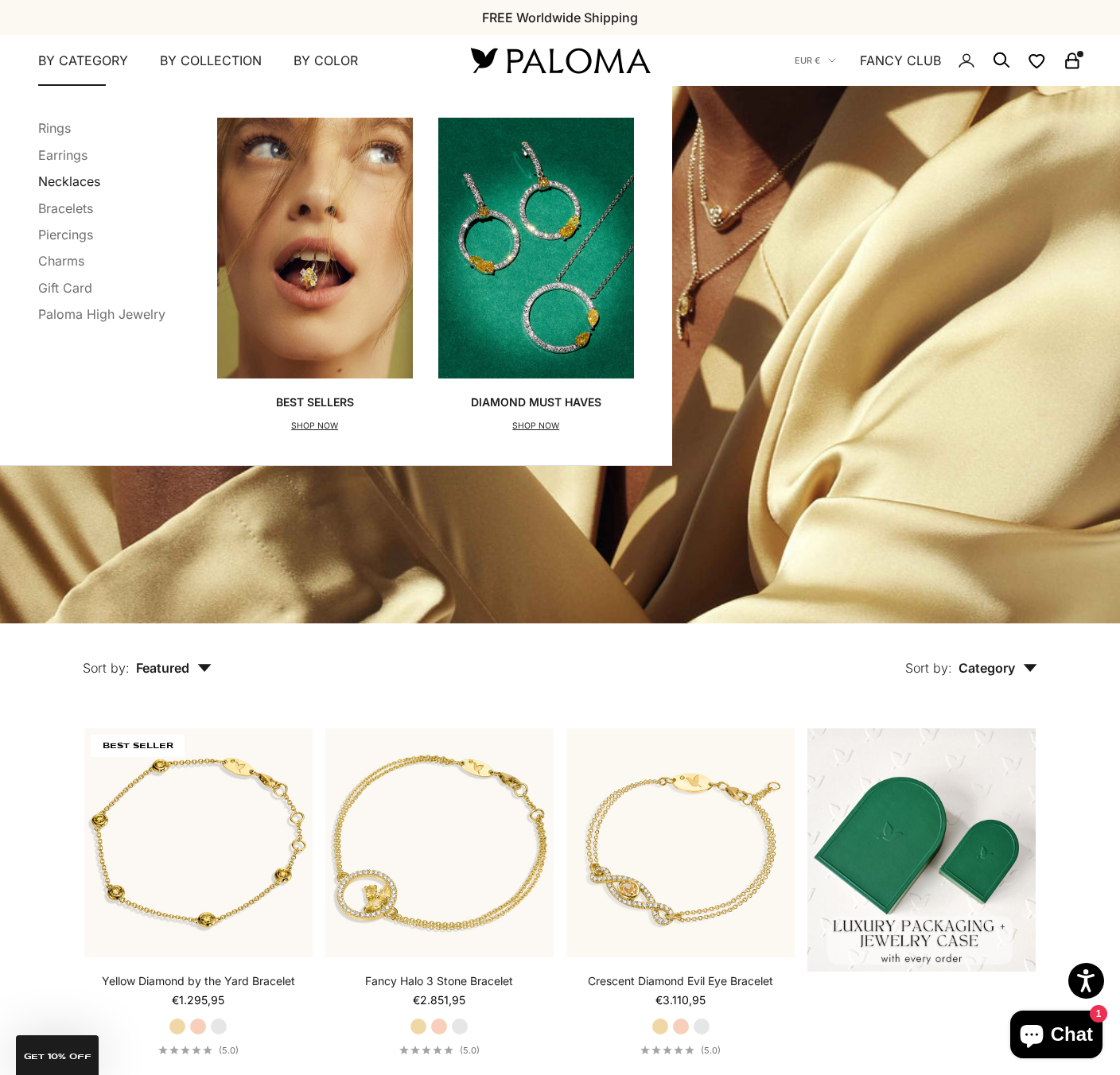 click on "Necklaces" at bounding box center [69, 181] 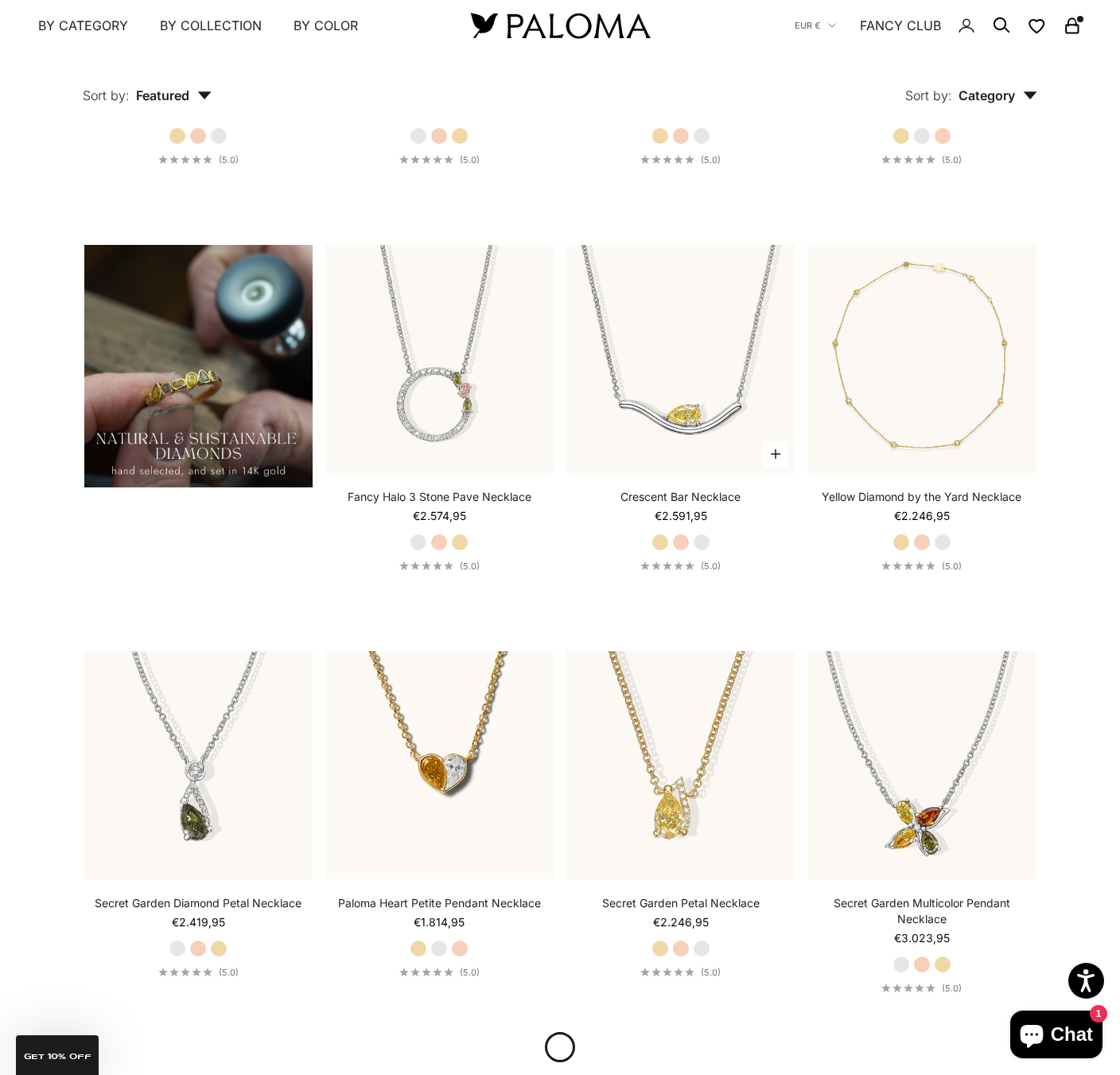 scroll, scrollTop: 1451, scrollLeft: 0, axis: vertical 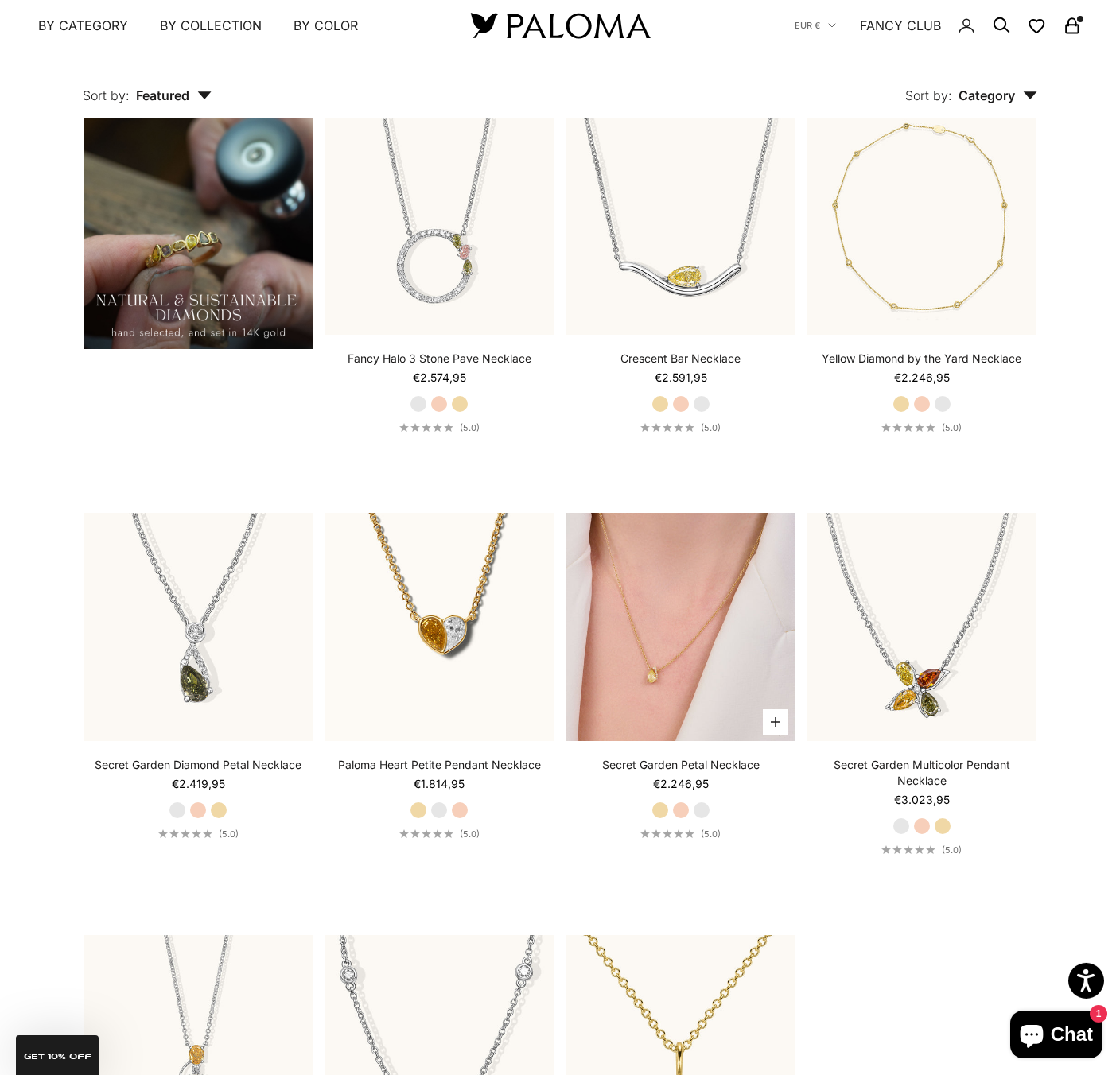 click at bounding box center (680, 627) 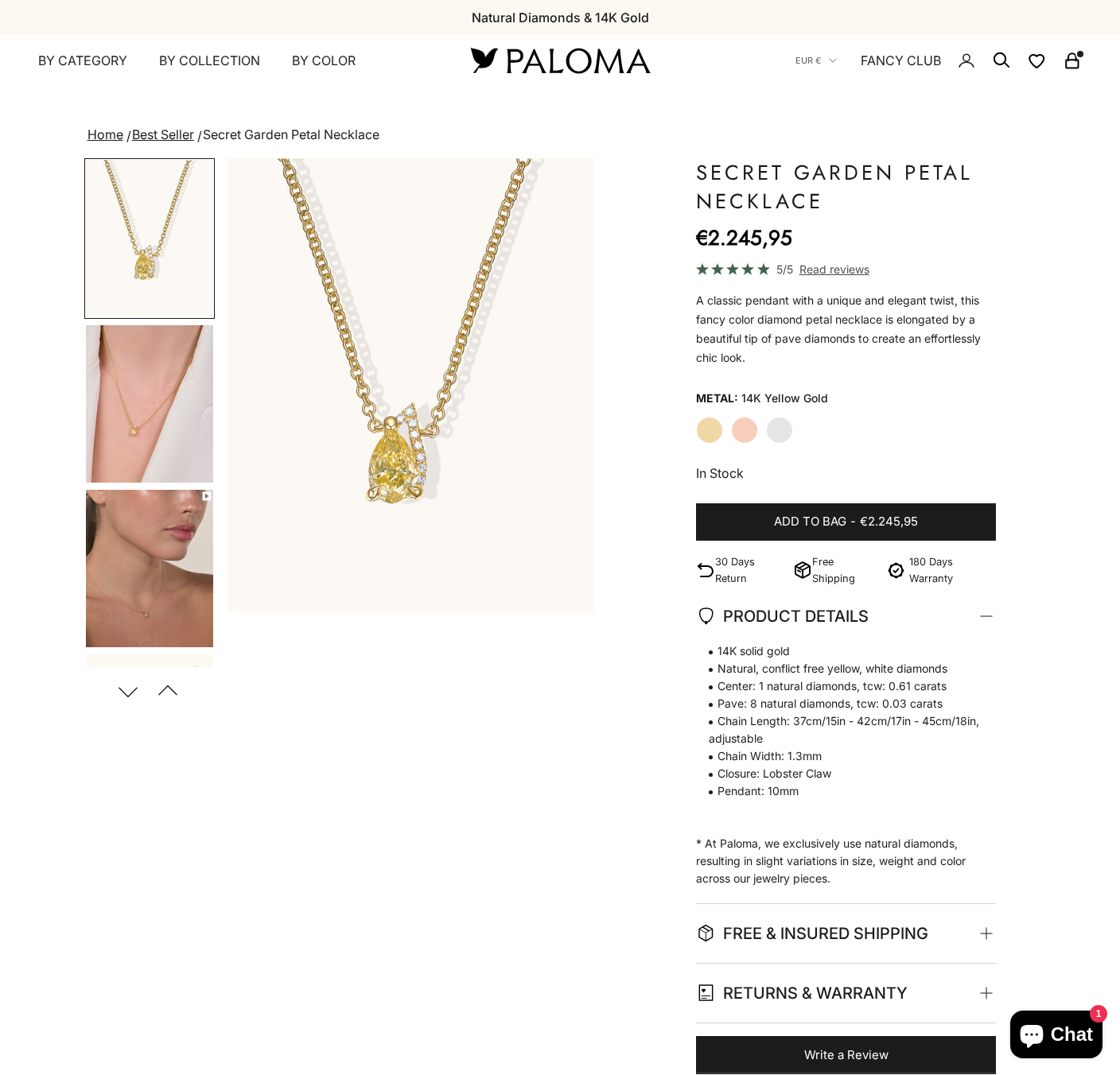 scroll, scrollTop: 0, scrollLeft: 0, axis: both 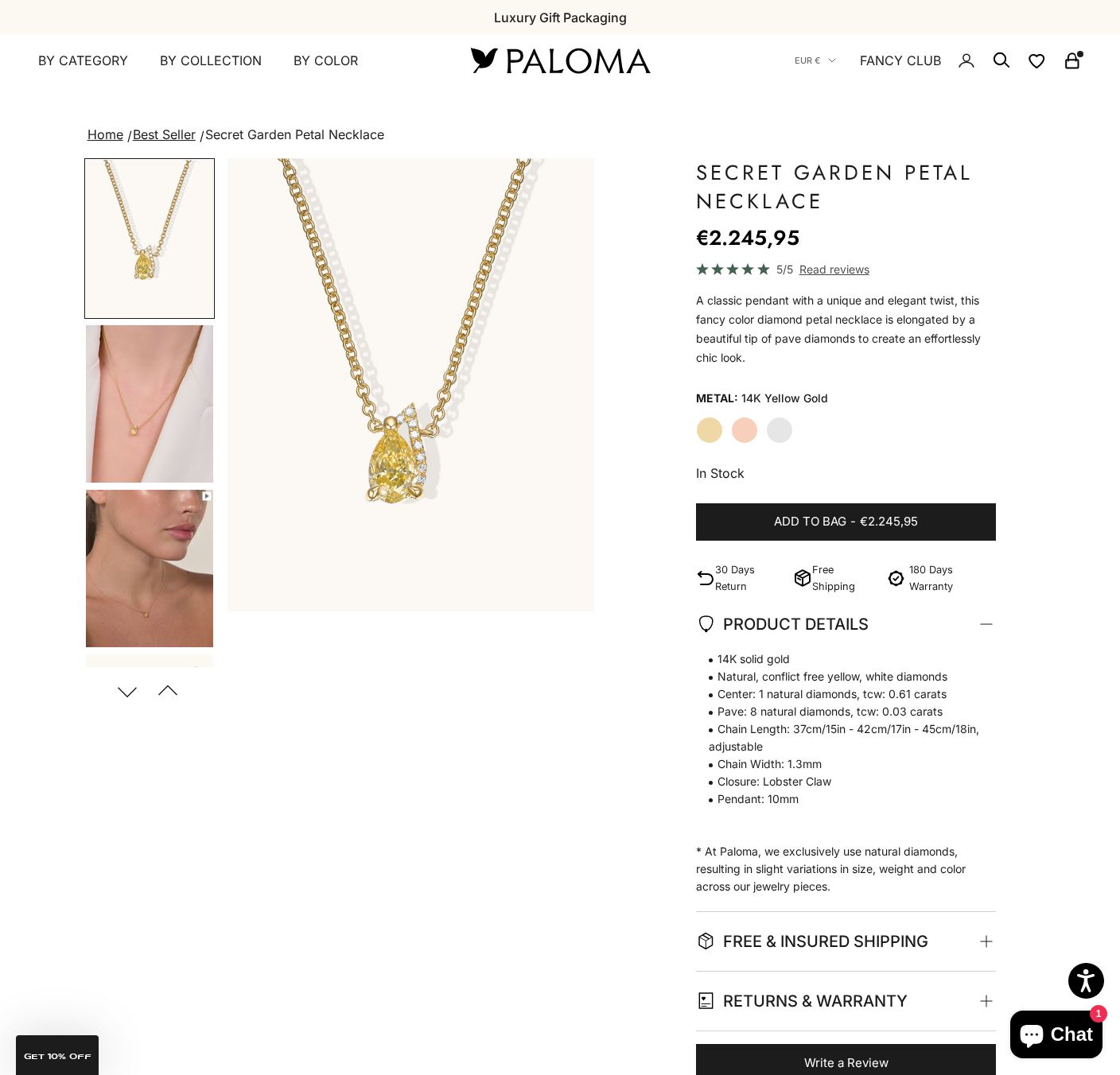 click at bounding box center [150, 569] 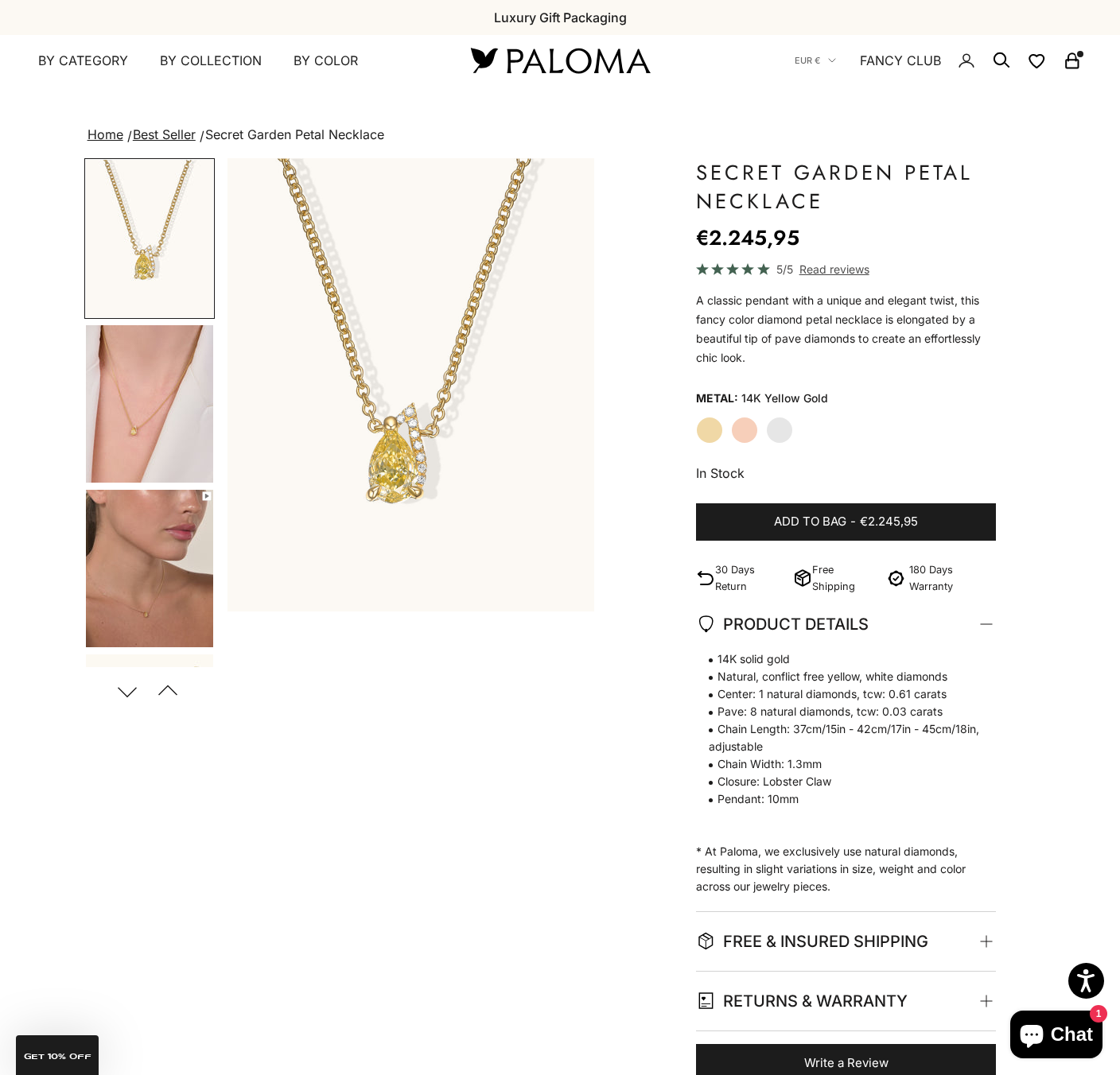 scroll, scrollTop: 151, scrollLeft: 0, axis: vertical 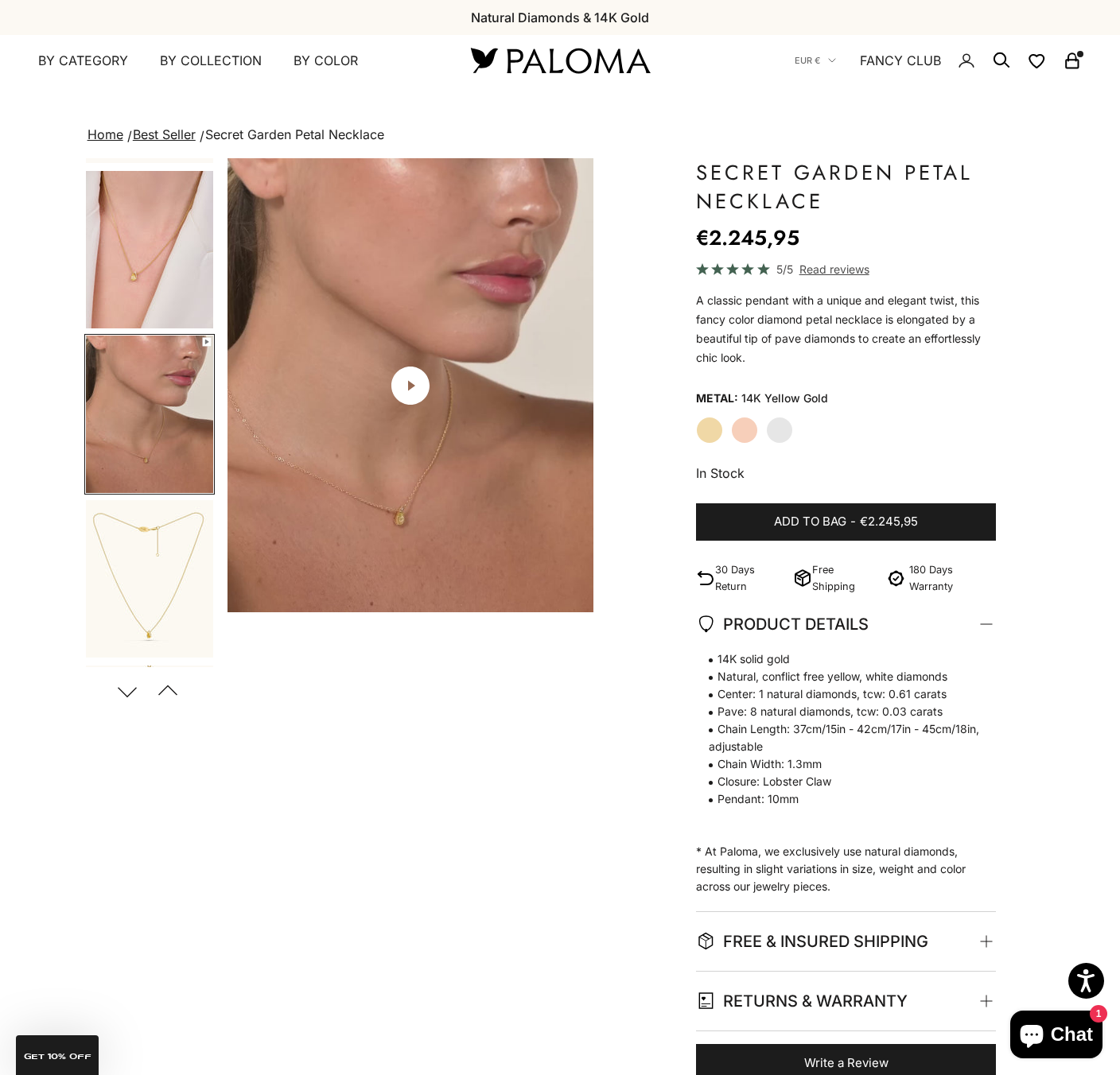 click on "White Gold" 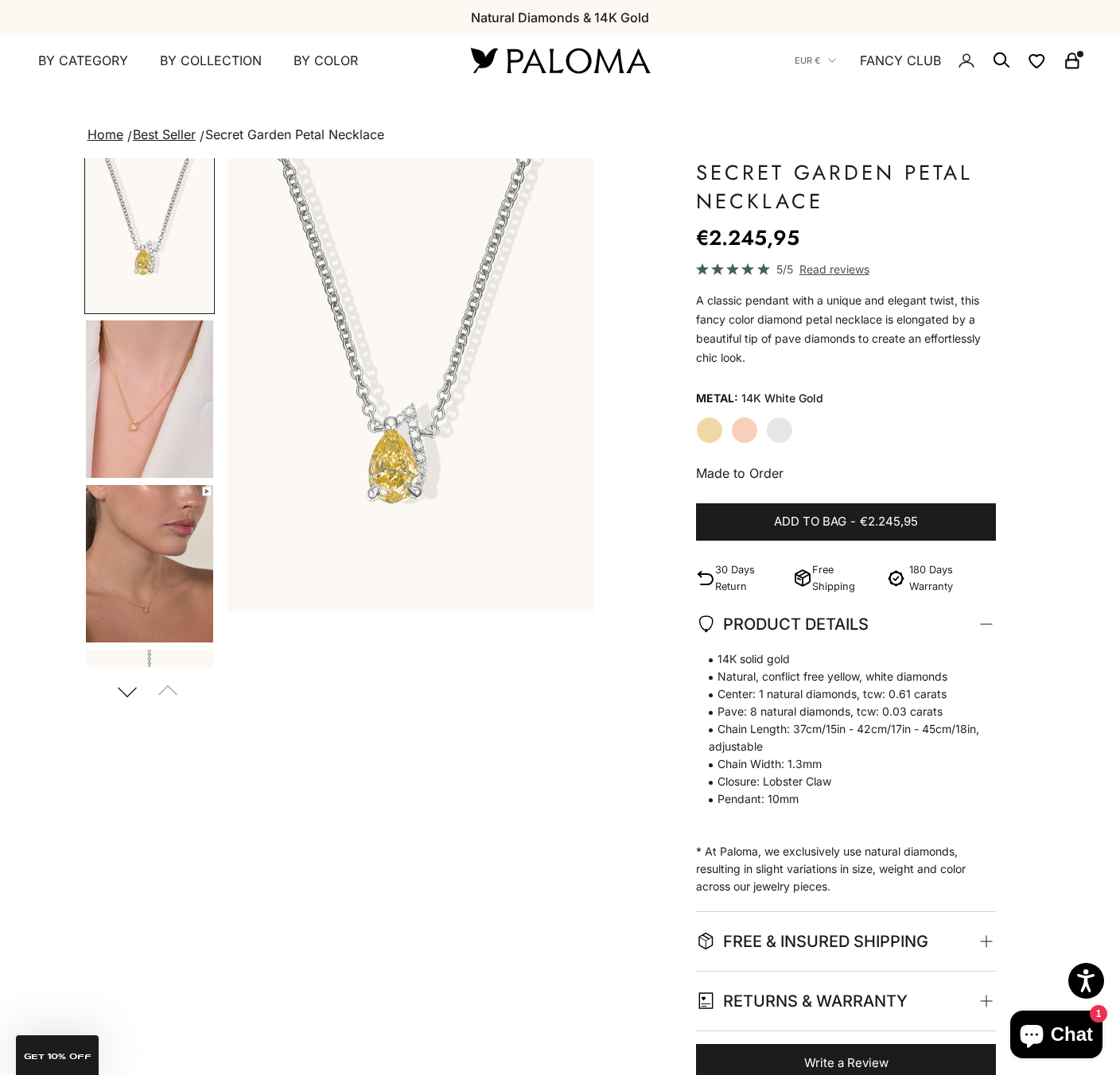 scroll, scrollTop: 0, scrollLeft: 0, axis: both 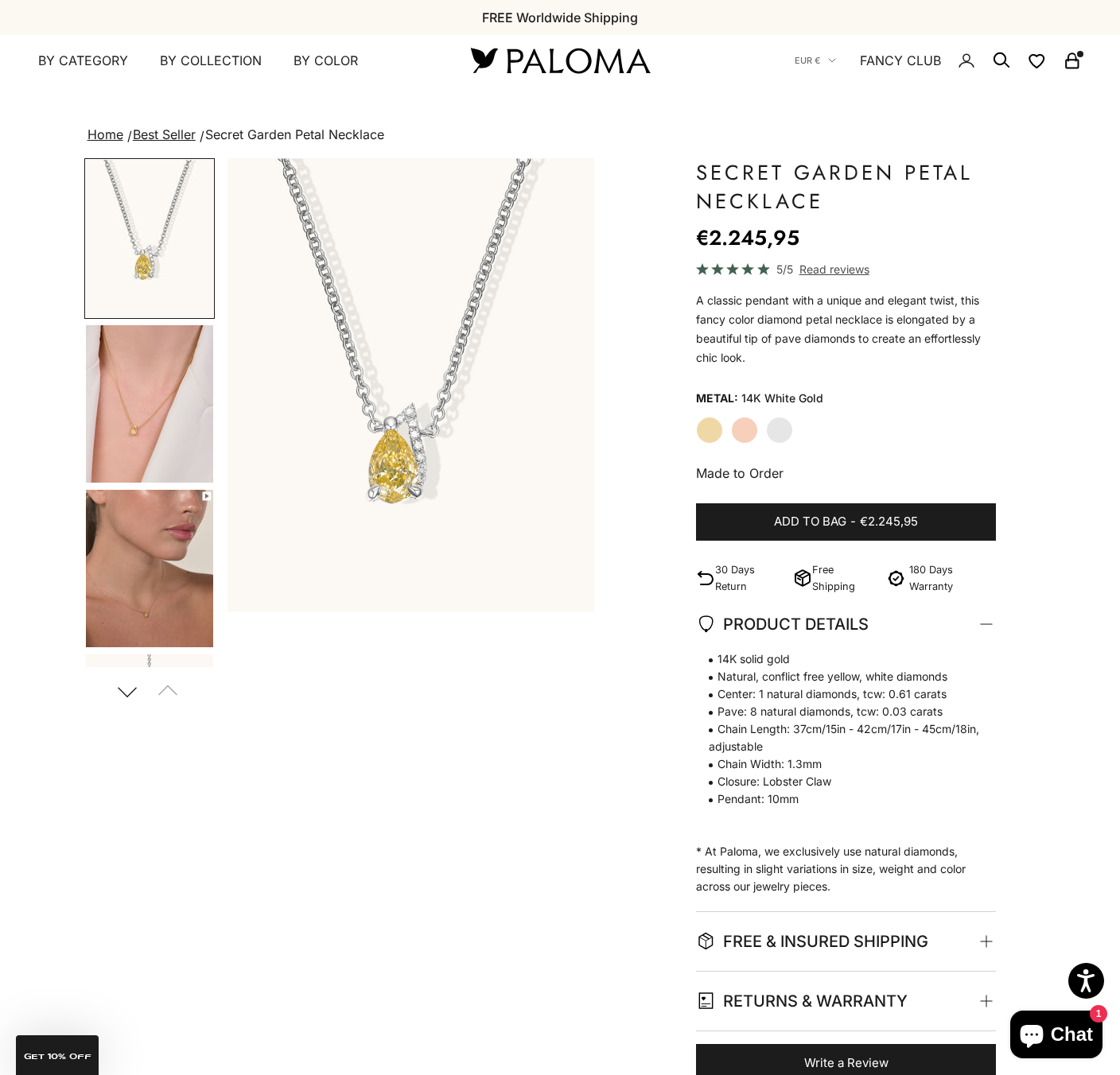 click at bounding box center (150, 569) 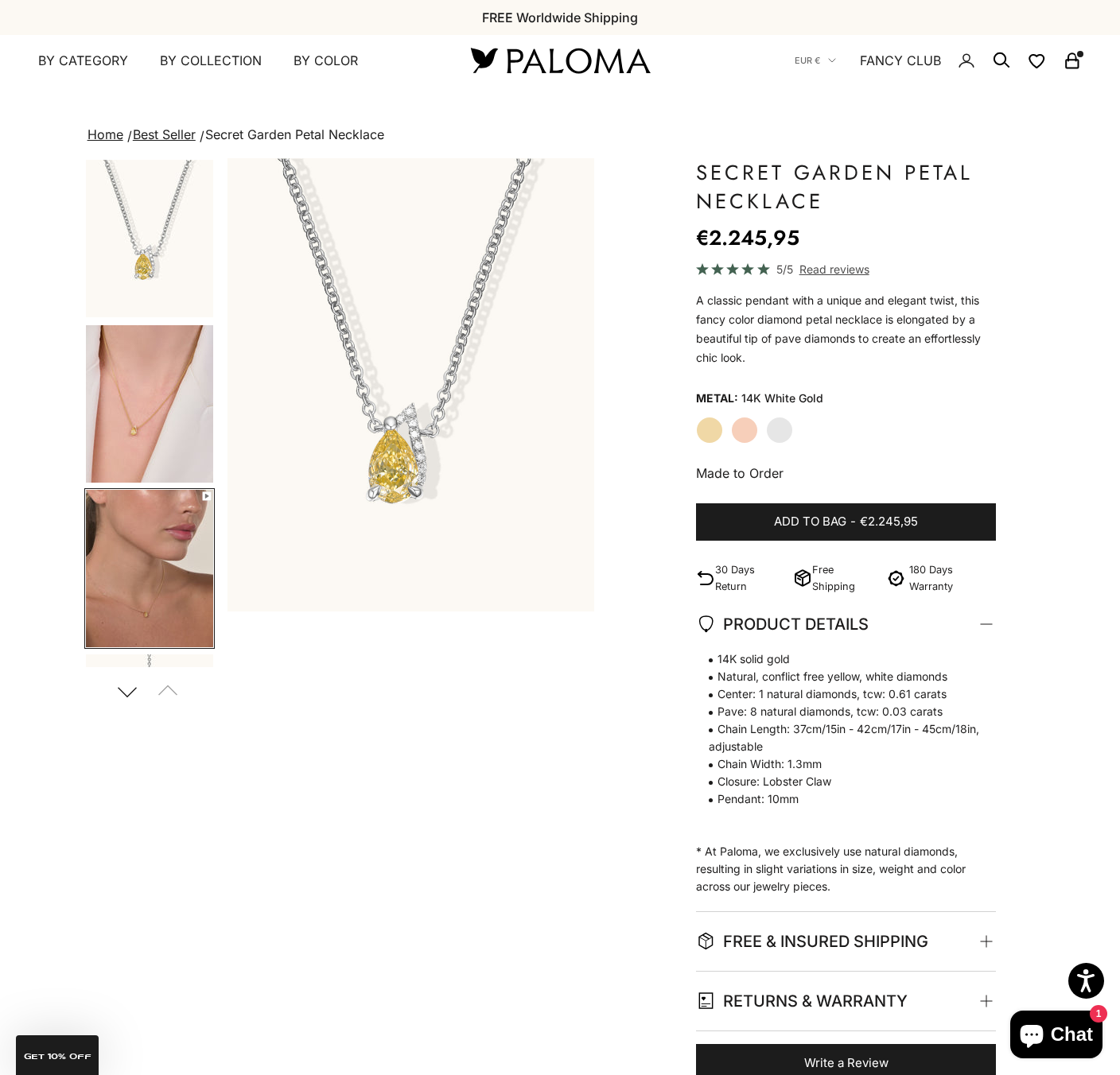 scroll, scrollTop: 152, scrollLeft: 0, axis: vertical 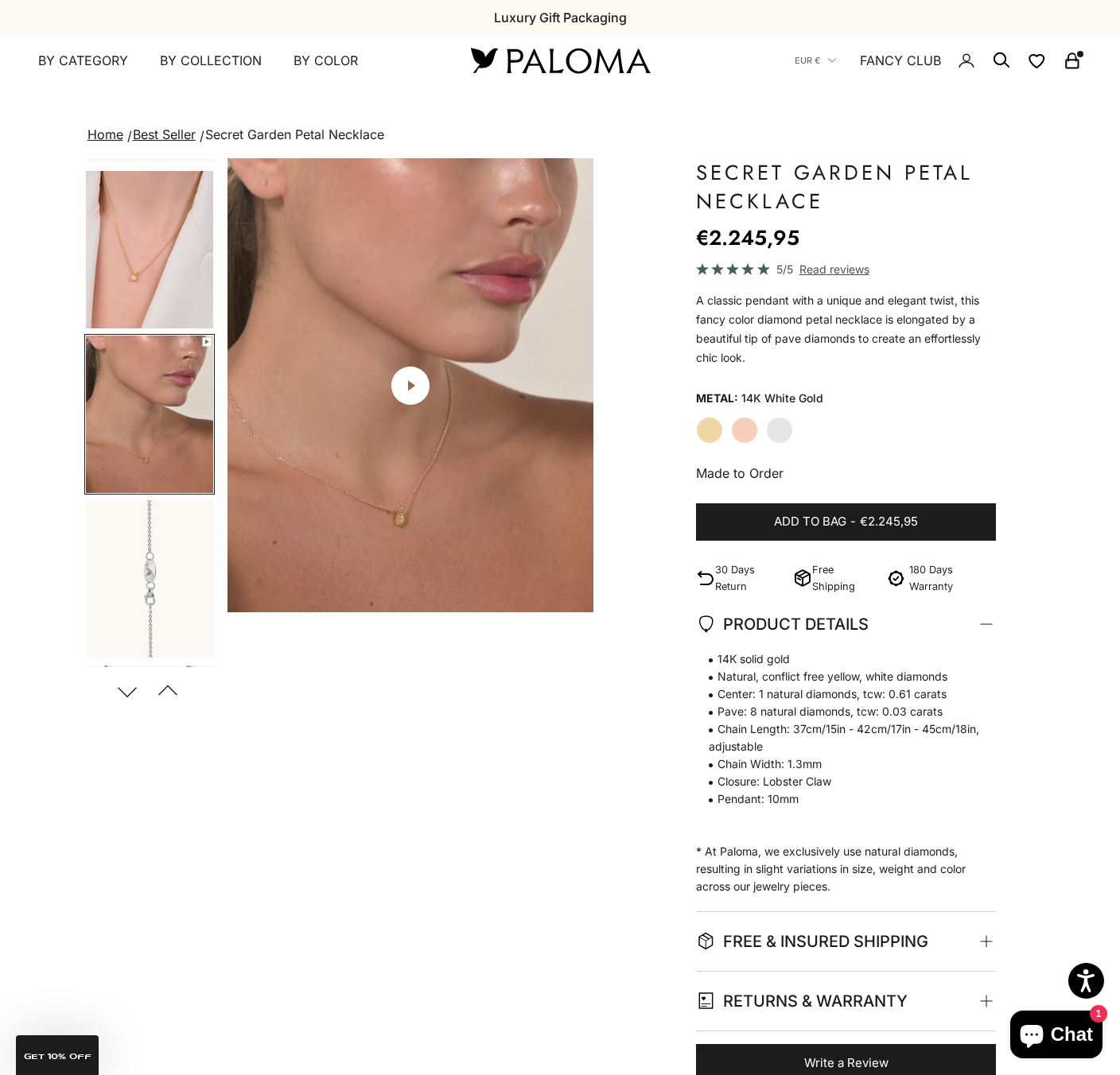 click at bounding box center (150, 579) 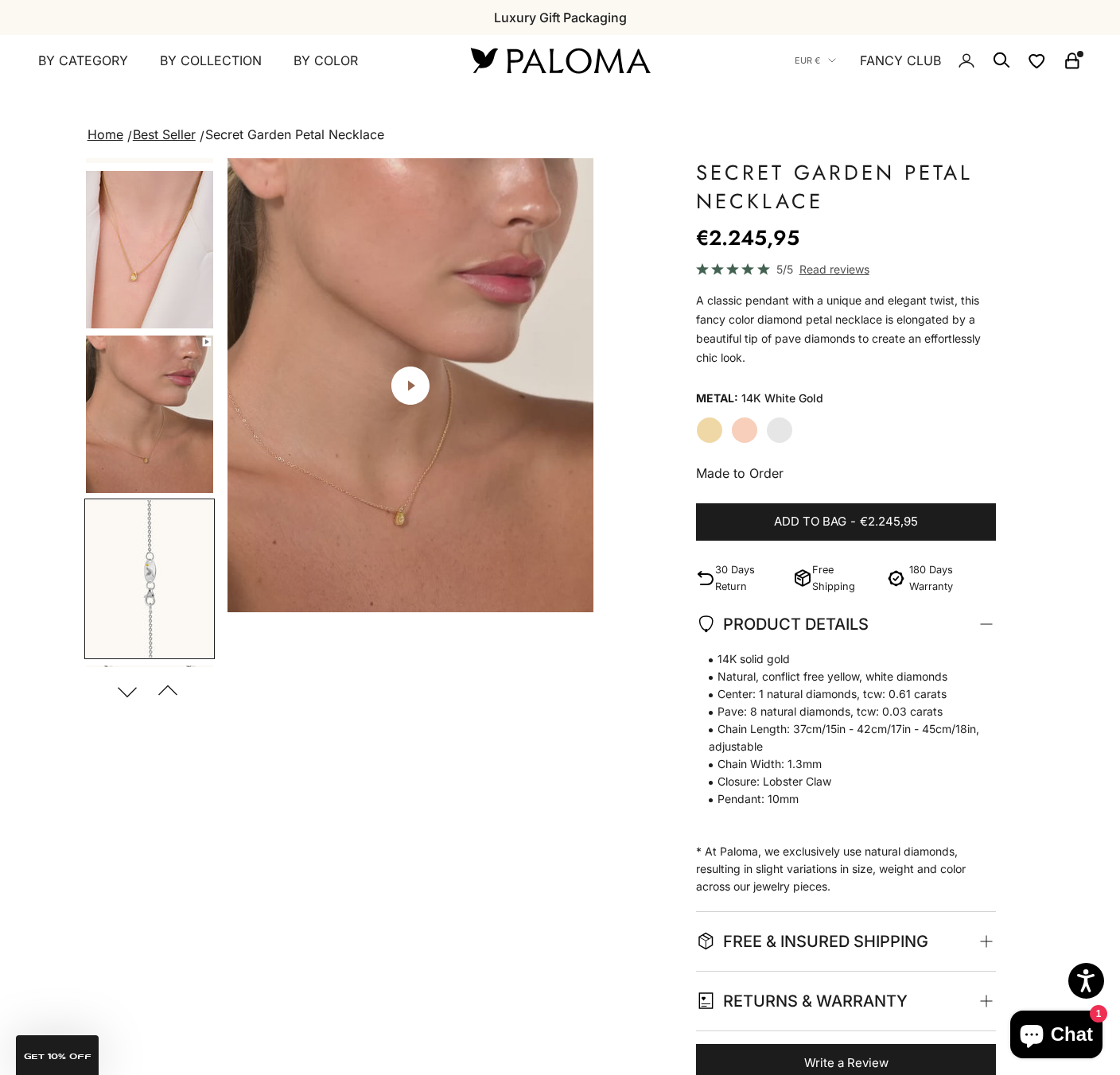 scroll, scrollTop: 316, scrollLeft: 0, axis: vertical 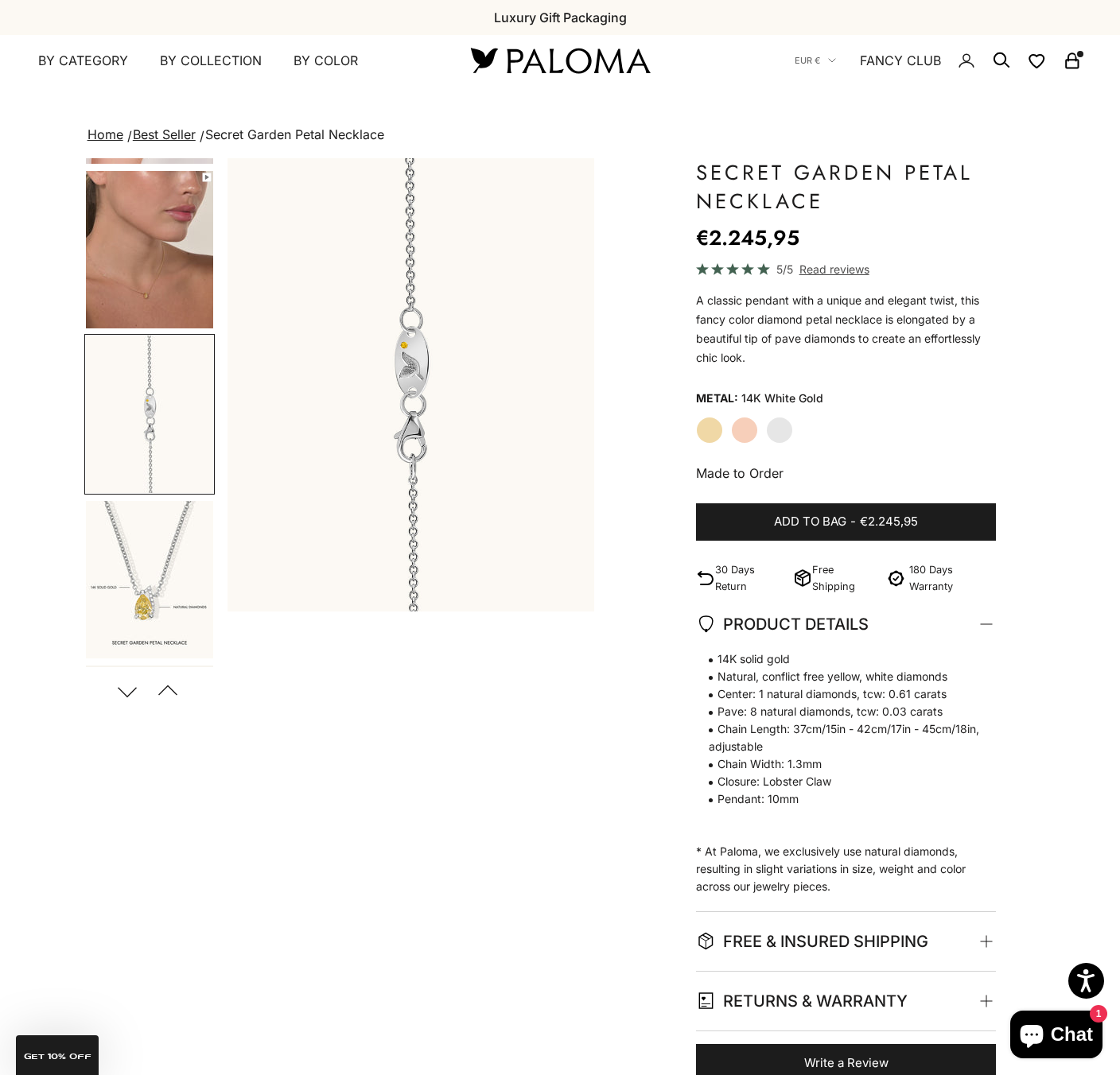 click at bounding box center (150, 580) 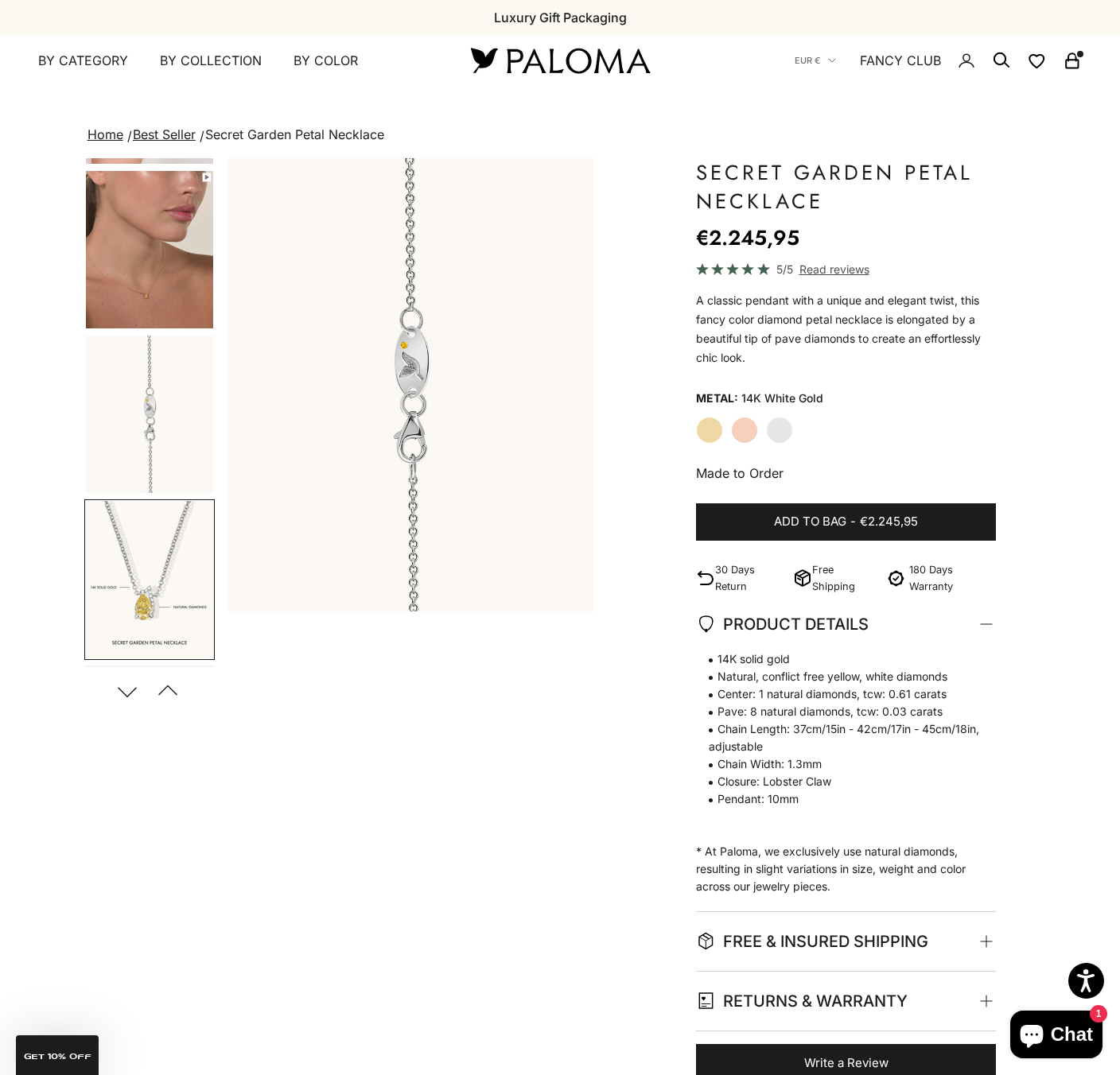scroll, scrollTop: 480, scrollLeft: 0, axis: vertical 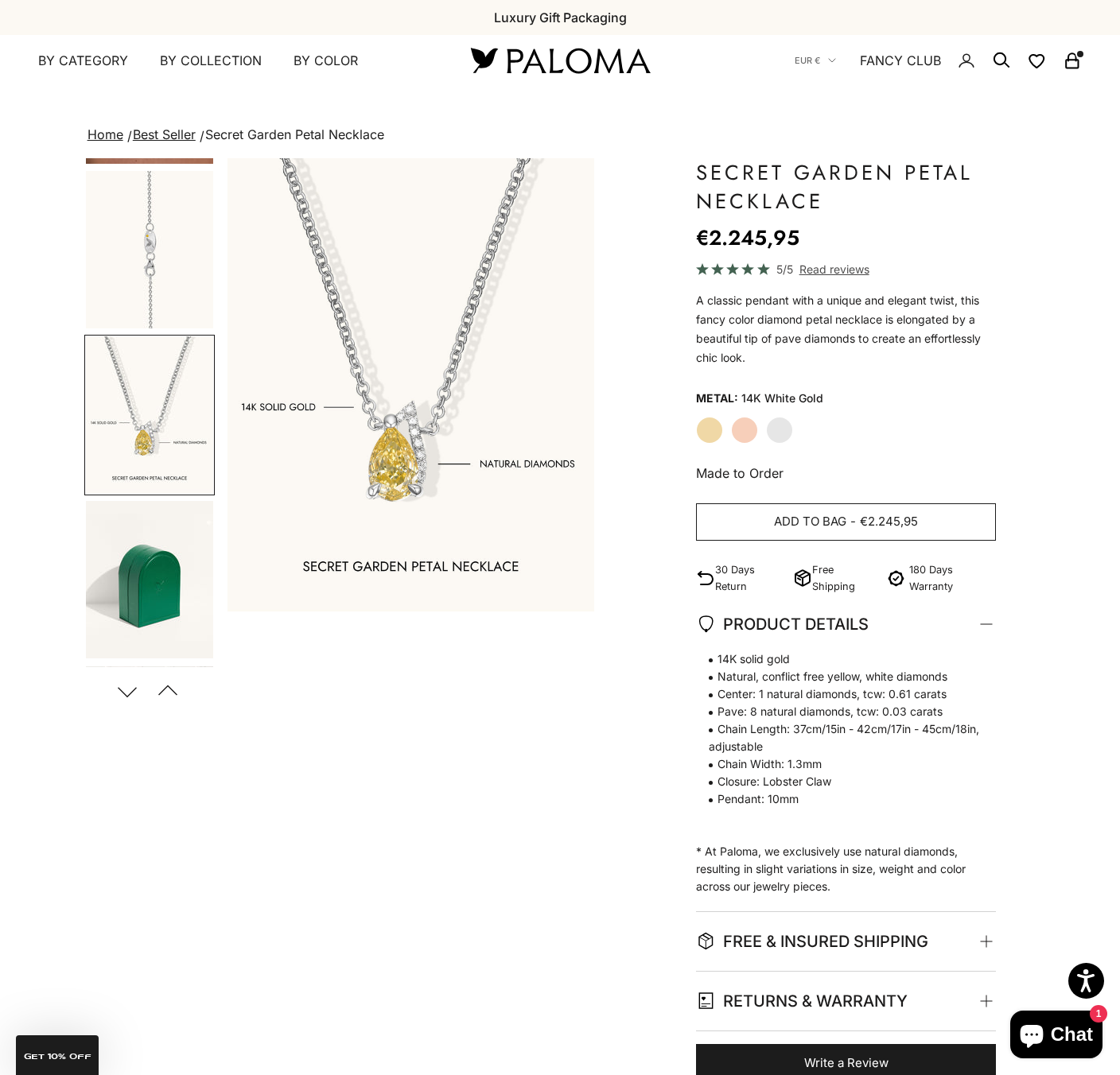 click on "Add to bag  -  €2.245,95" at bounding box center (846, 522) 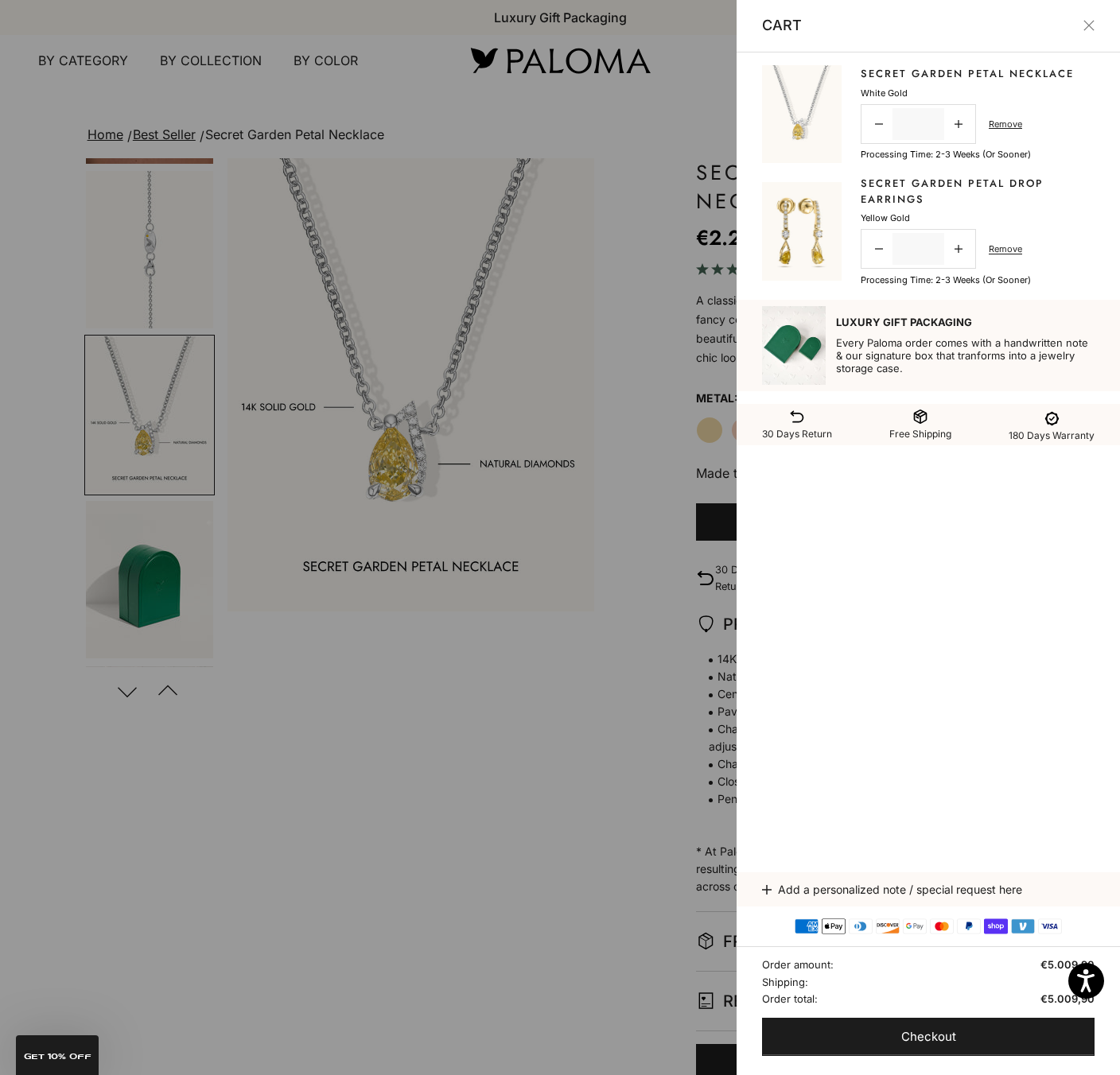 click at bounding box center [560, 538] 